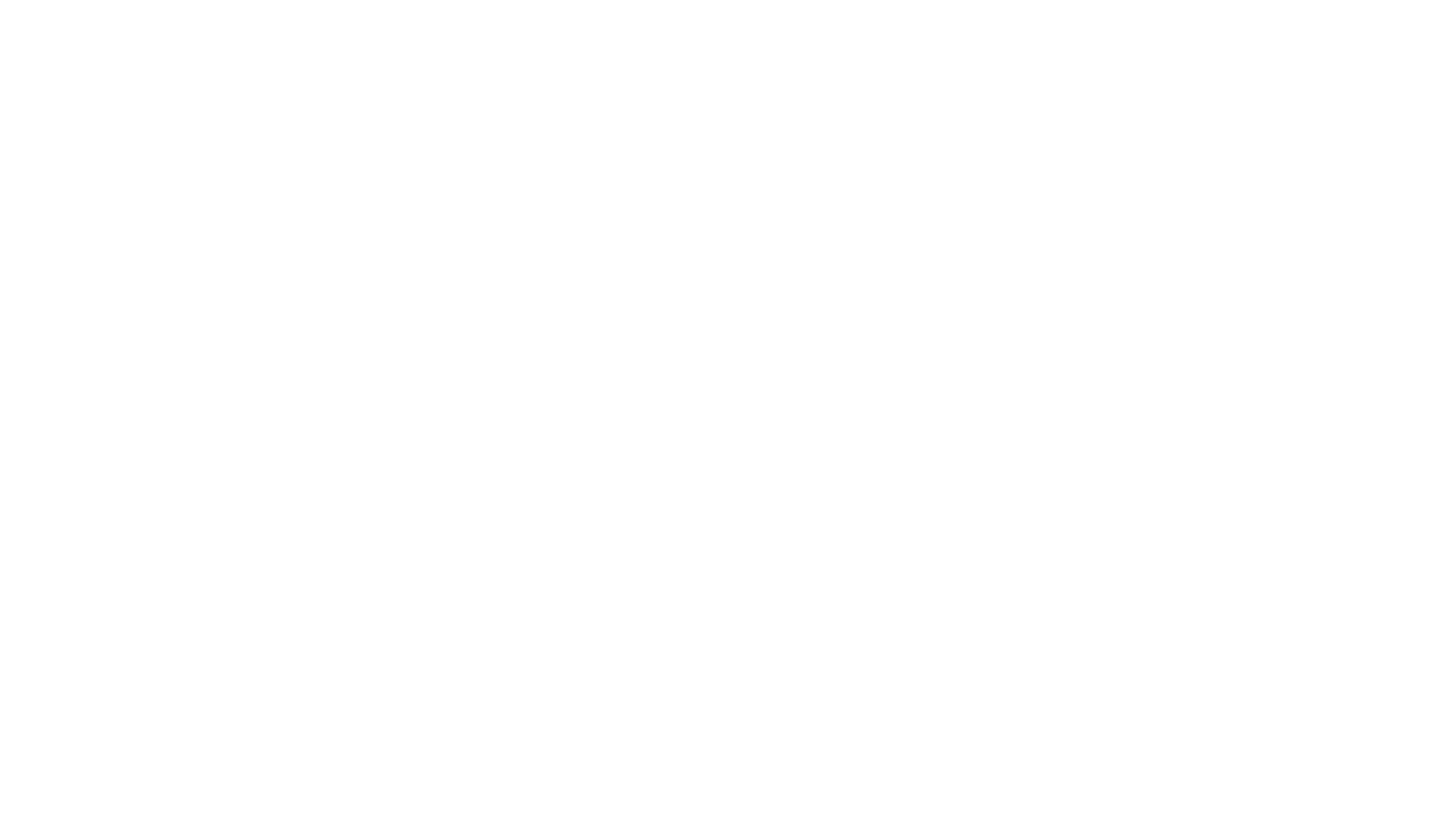 scroll, scrollTop: 0, scrollLeft: 0, axis: both 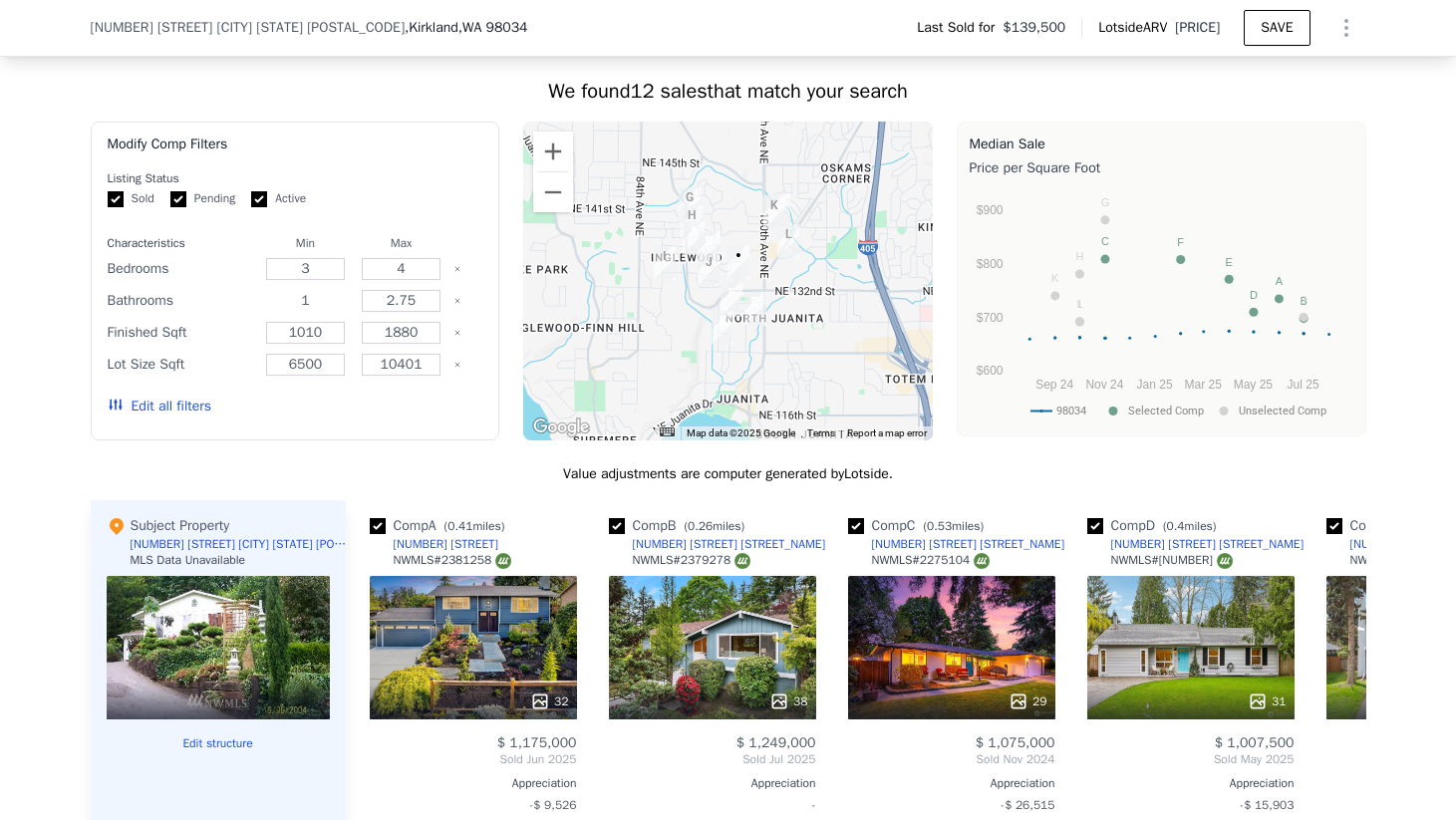 click on "1" at bounding box center [305, 301] 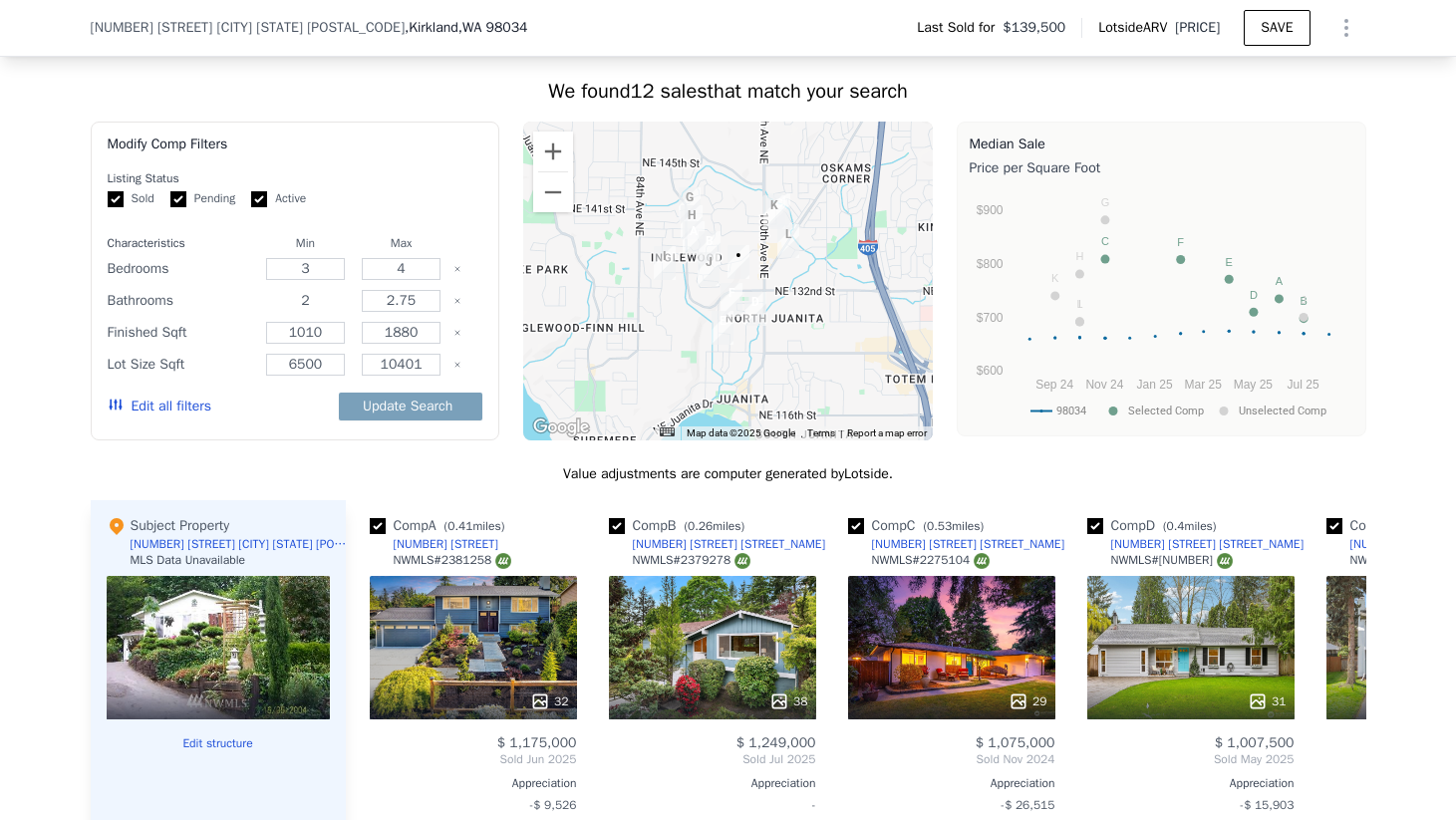 type on "2" 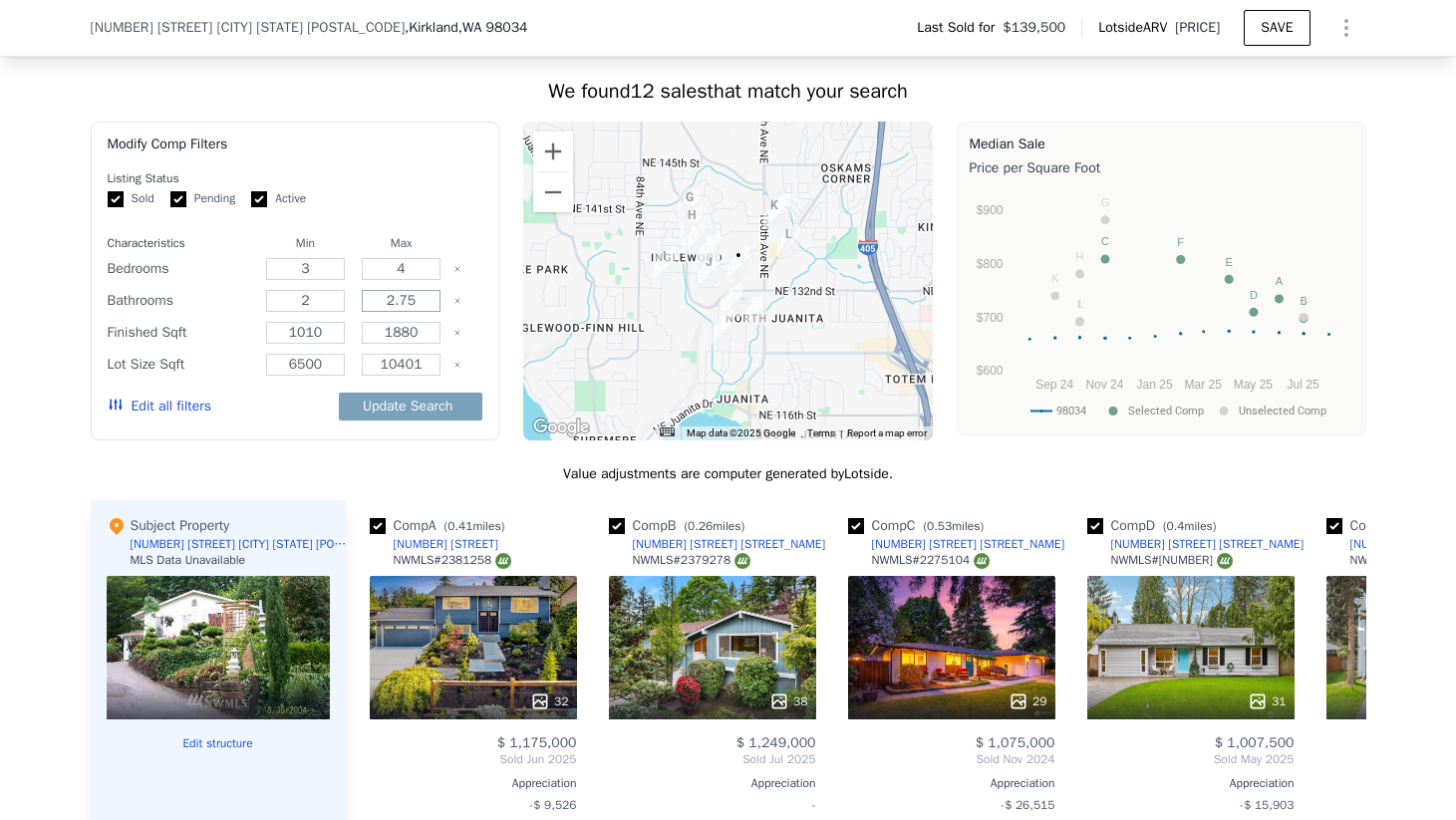 click on "2.75" at bounding box center [401, 301] 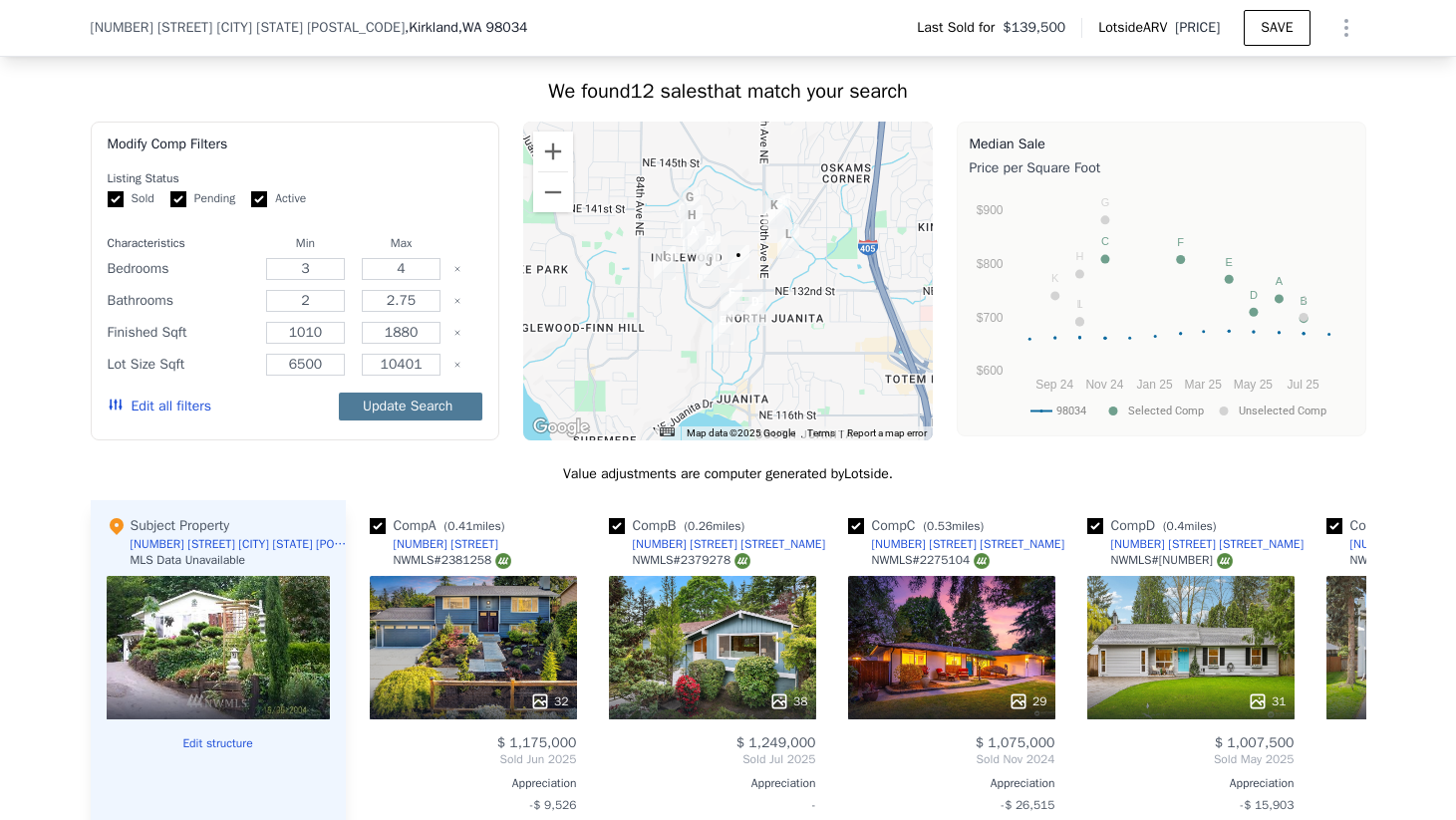click on "Update Search" at bounding box center (411, 407) 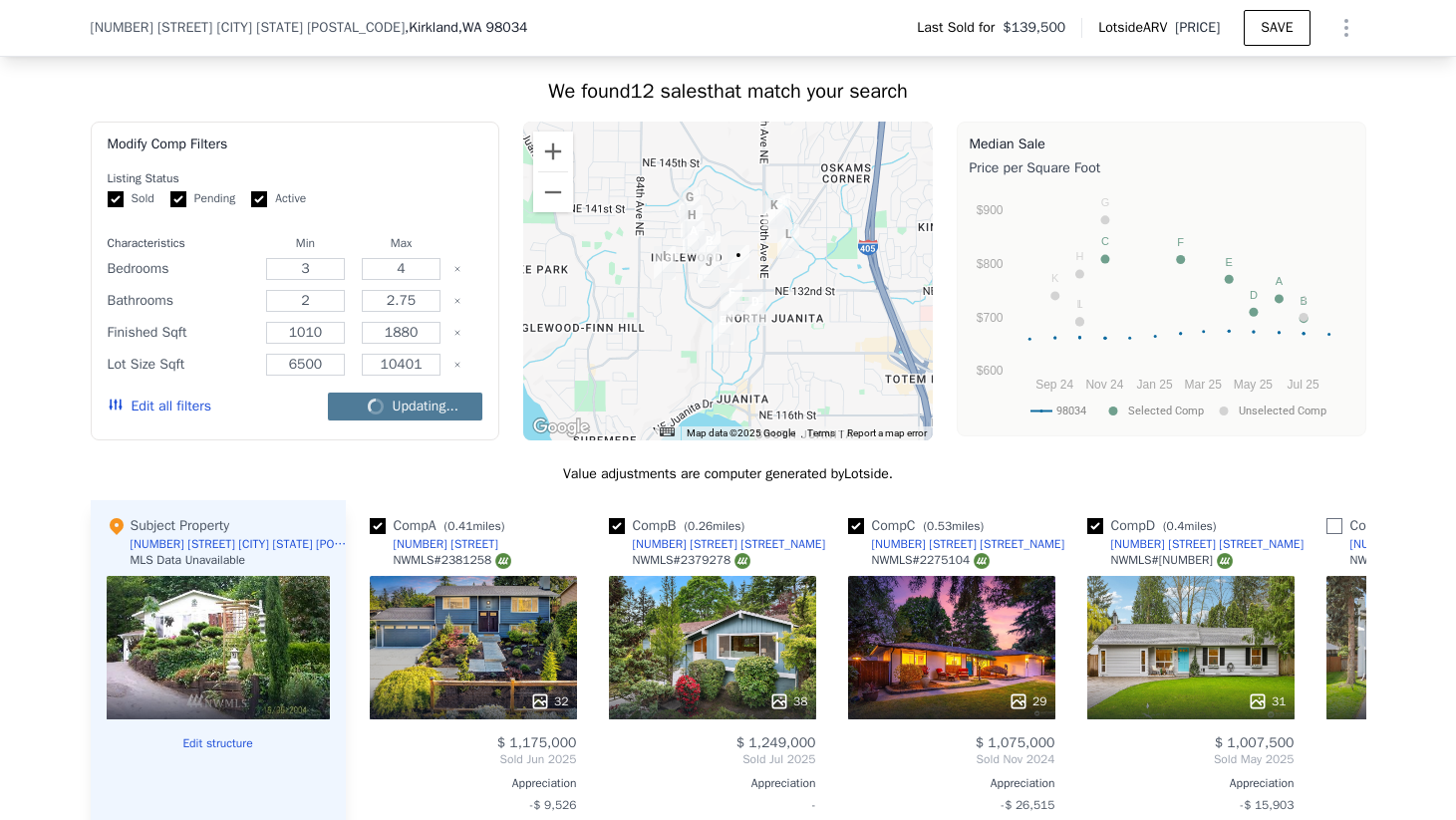 checkbox on "false" 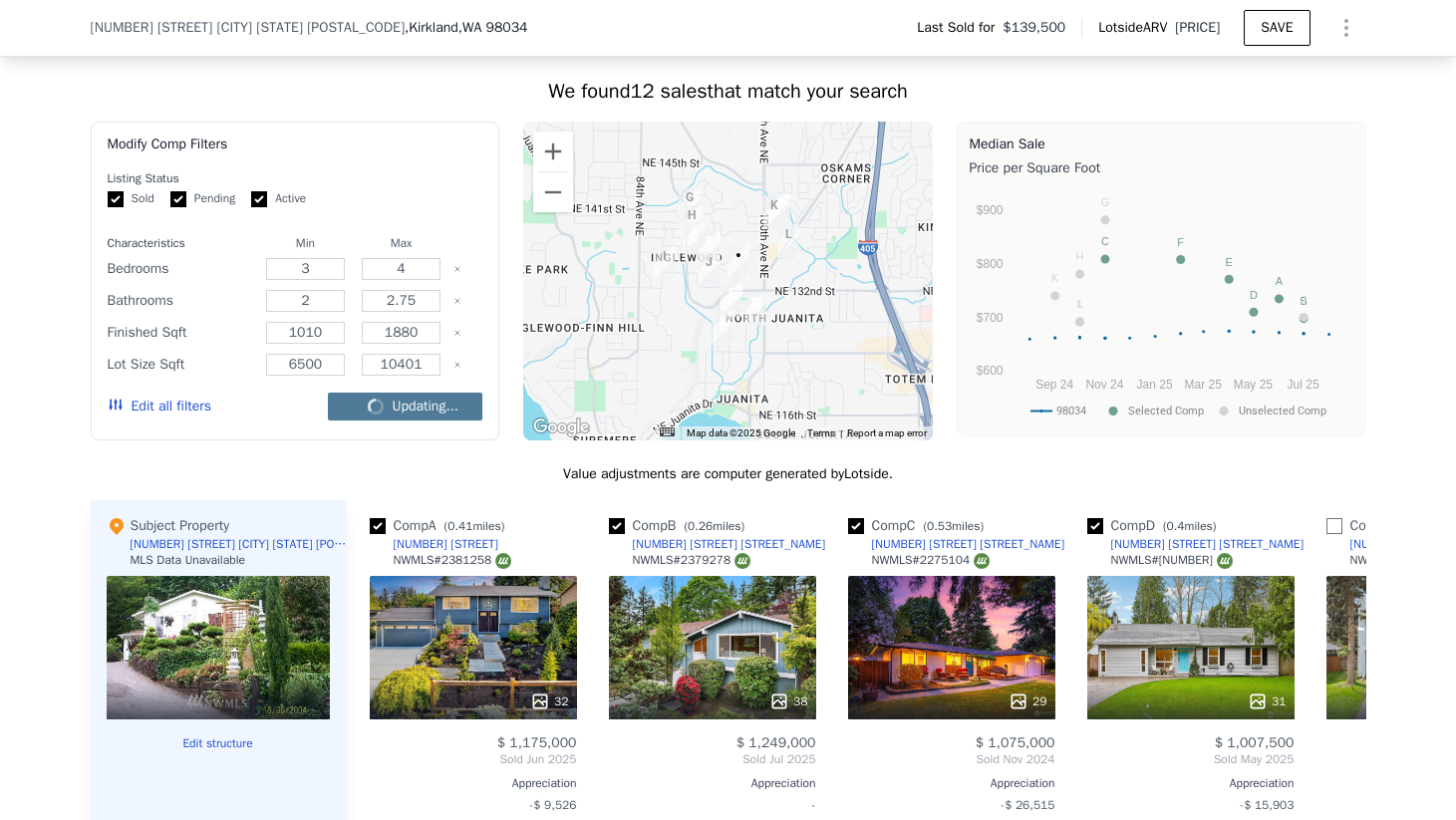 checkbox on "false" 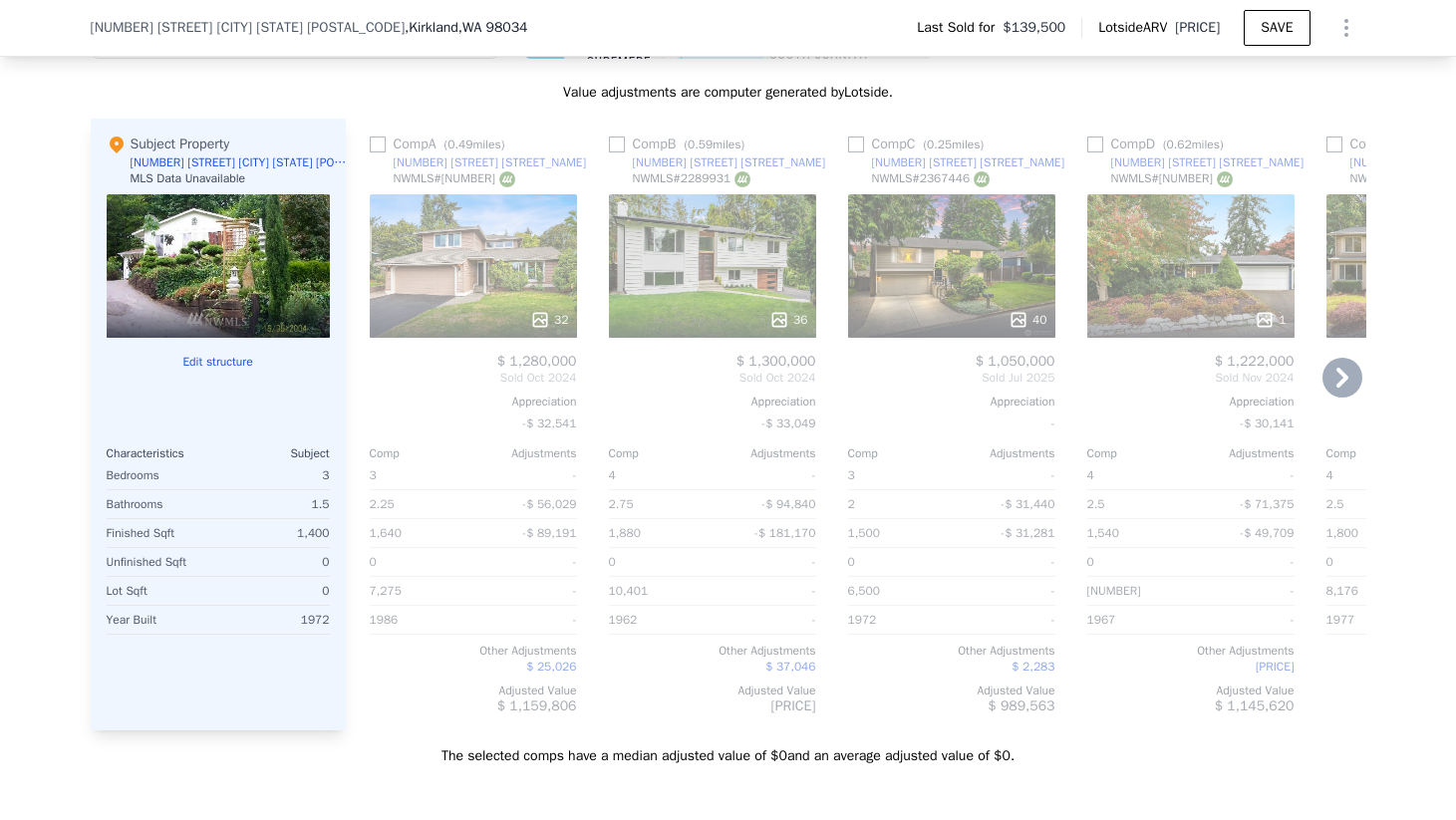 scroll, scrollTop: 1983, scrollLeft: 0, axis: vertical 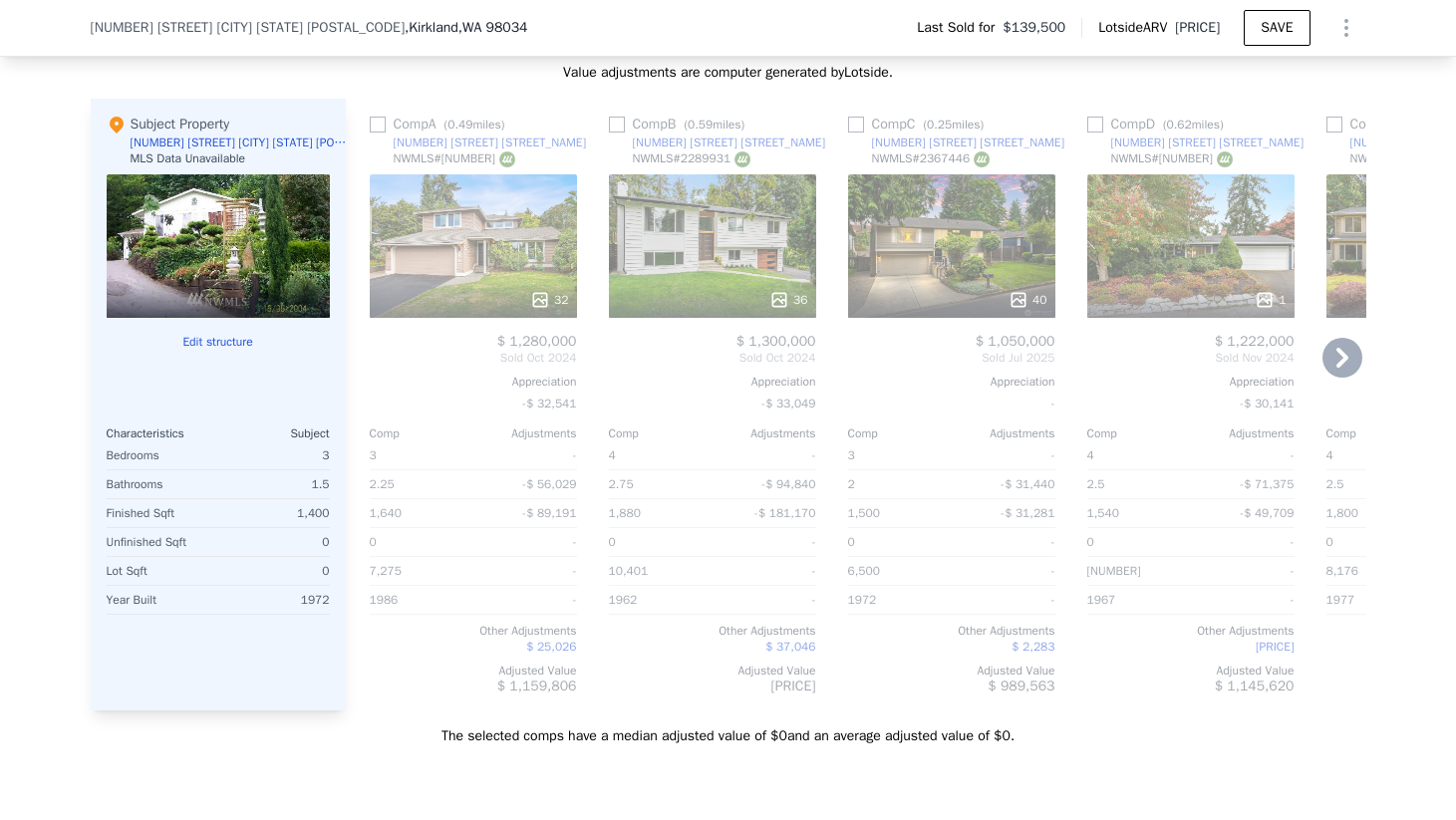click 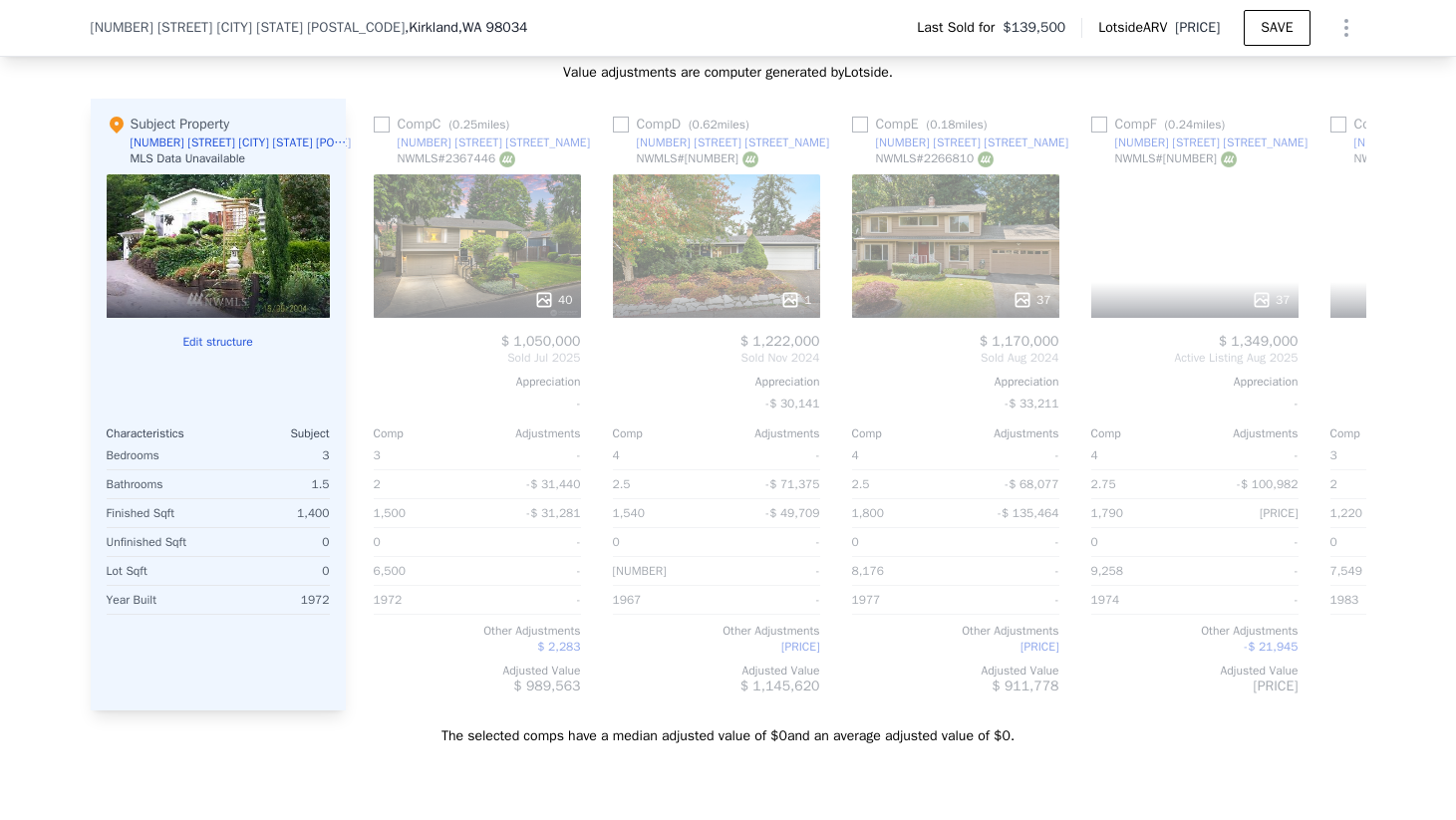 scroll, scrollTop: 0, scrollLeft: 478, axis: horizontal 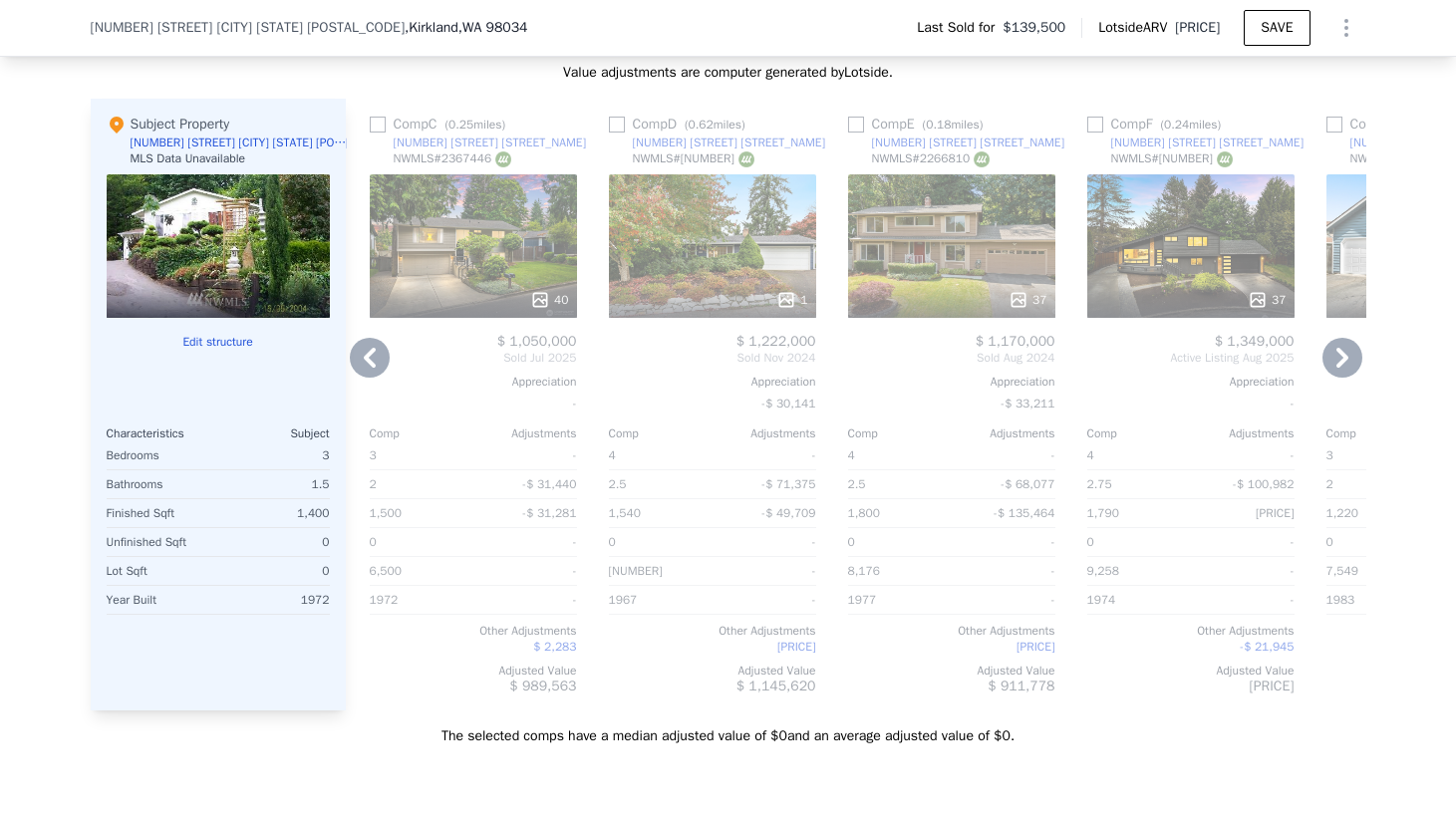 click 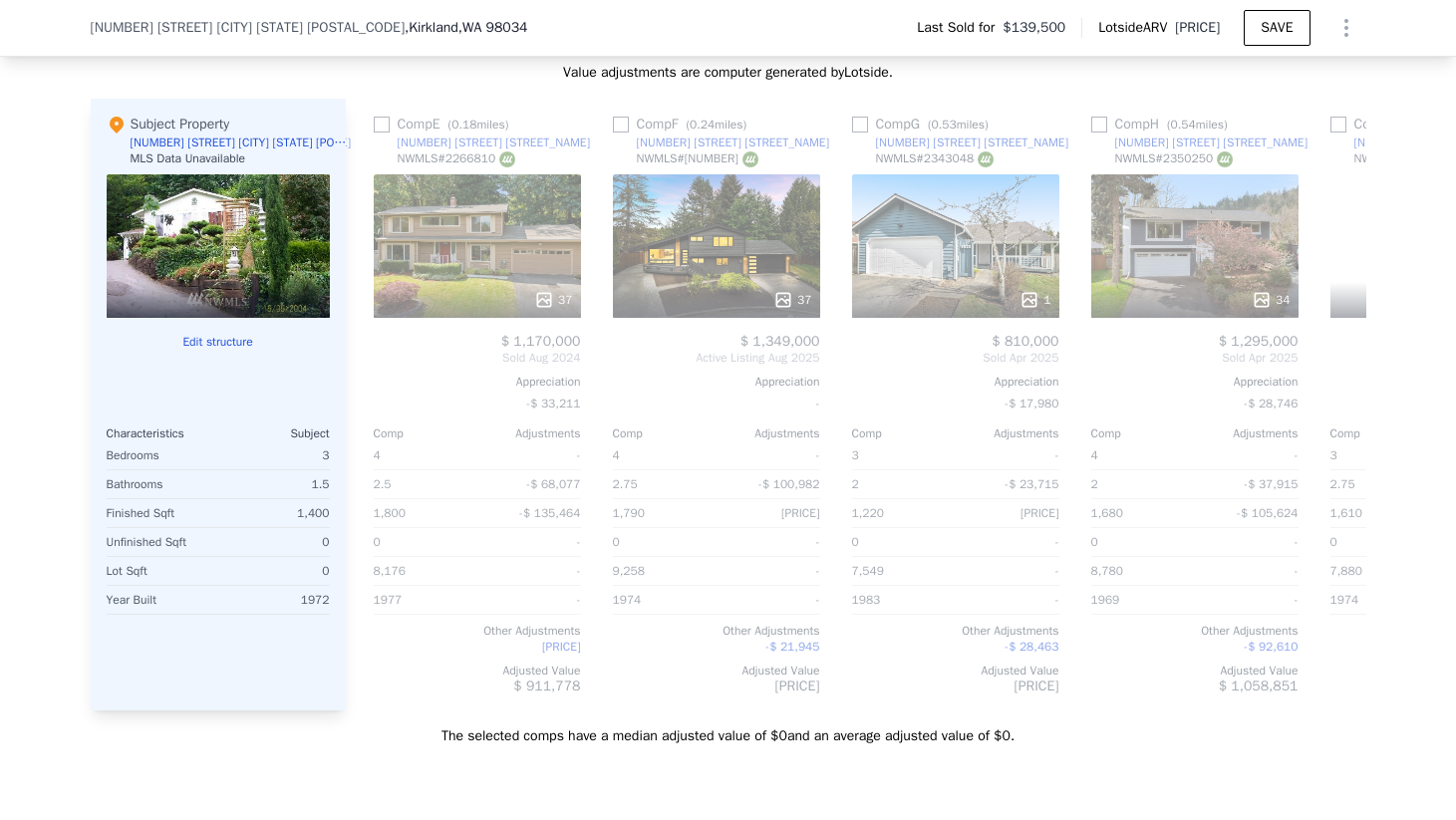 scroll, scrollTop: 0, scrollLeft: 957, axis: horizontal 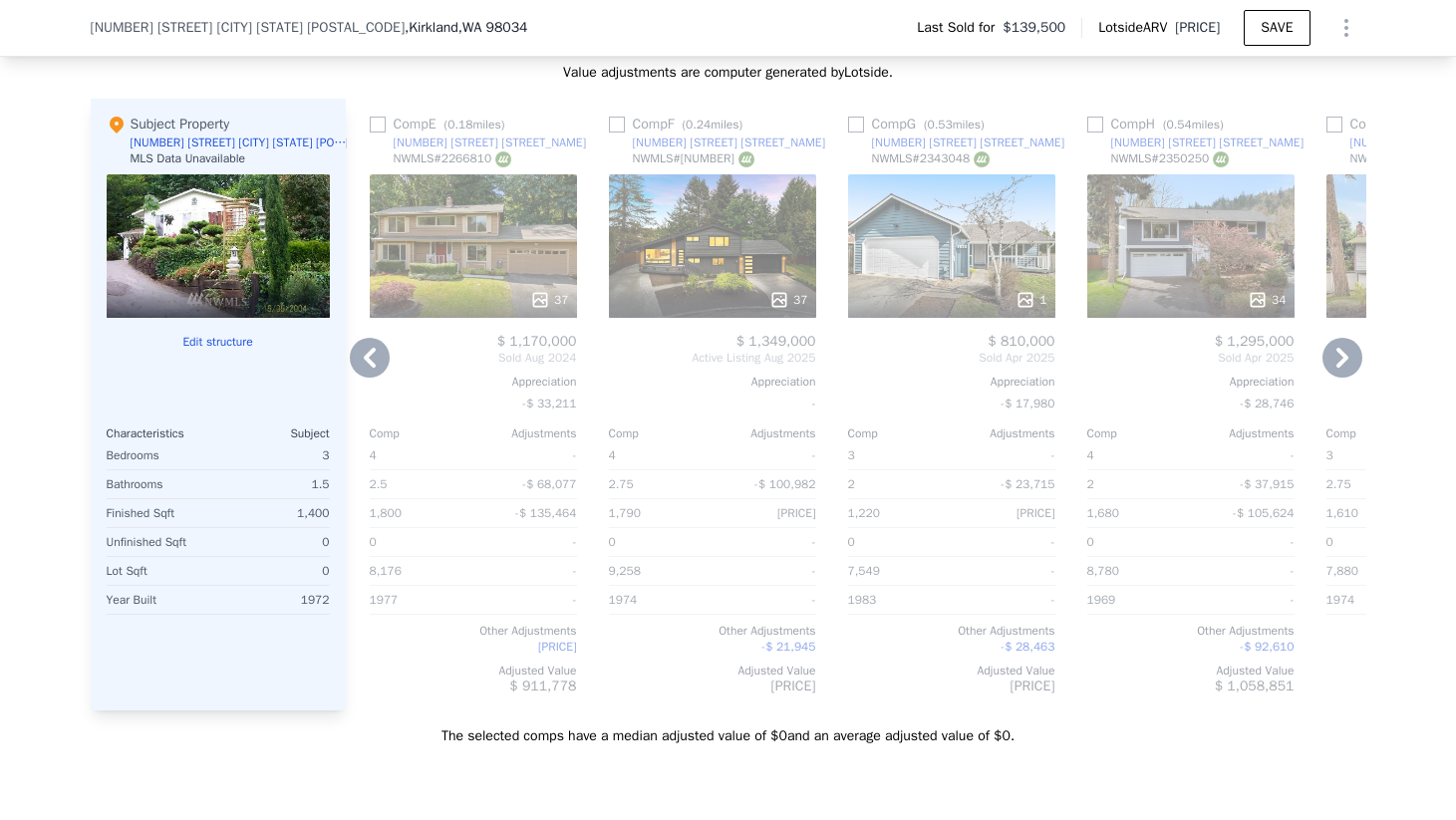 click at bounding box center (218, 246) 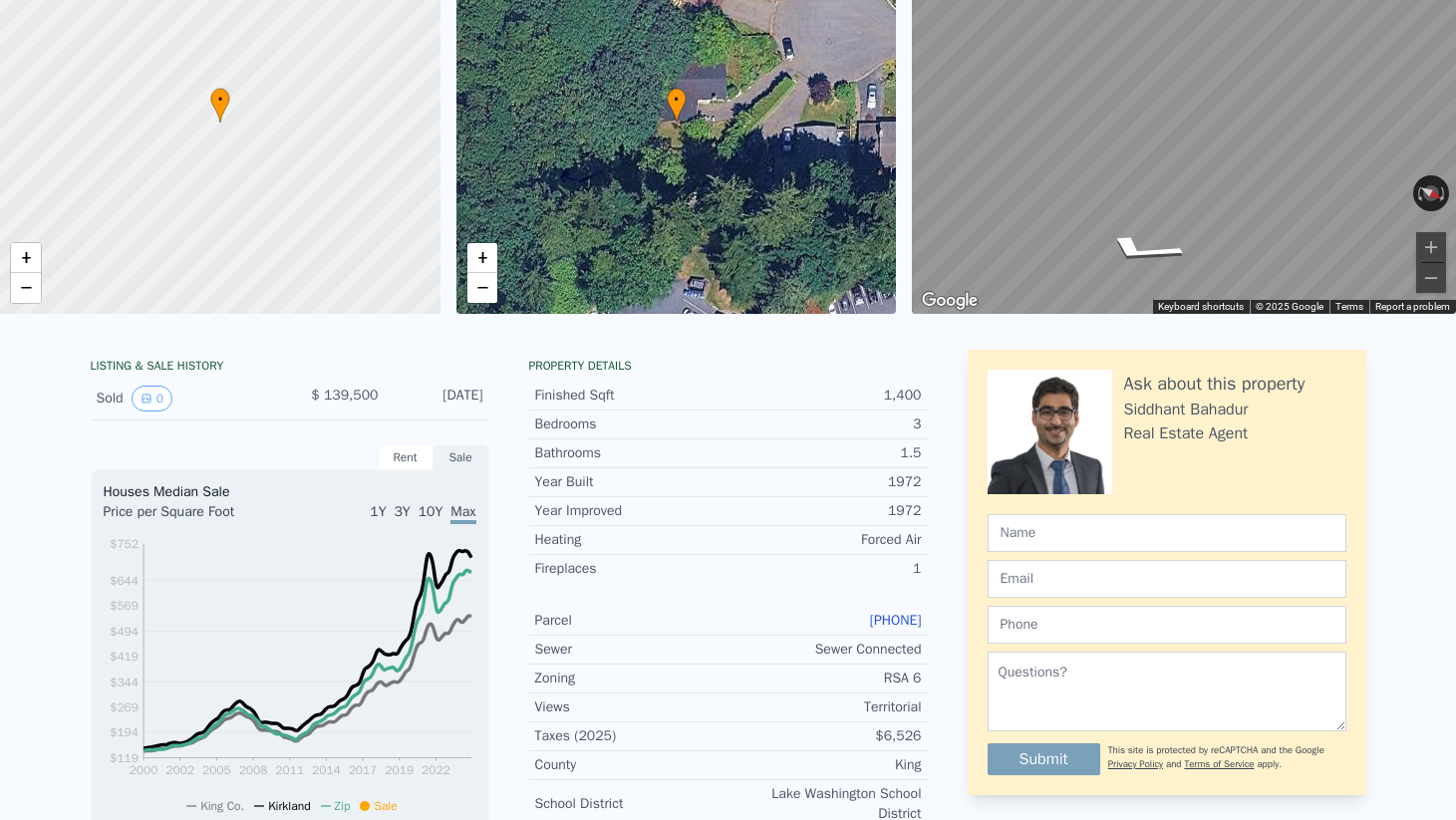 scroll, scrollTop: 0, scrollLeft: 0, axis: both 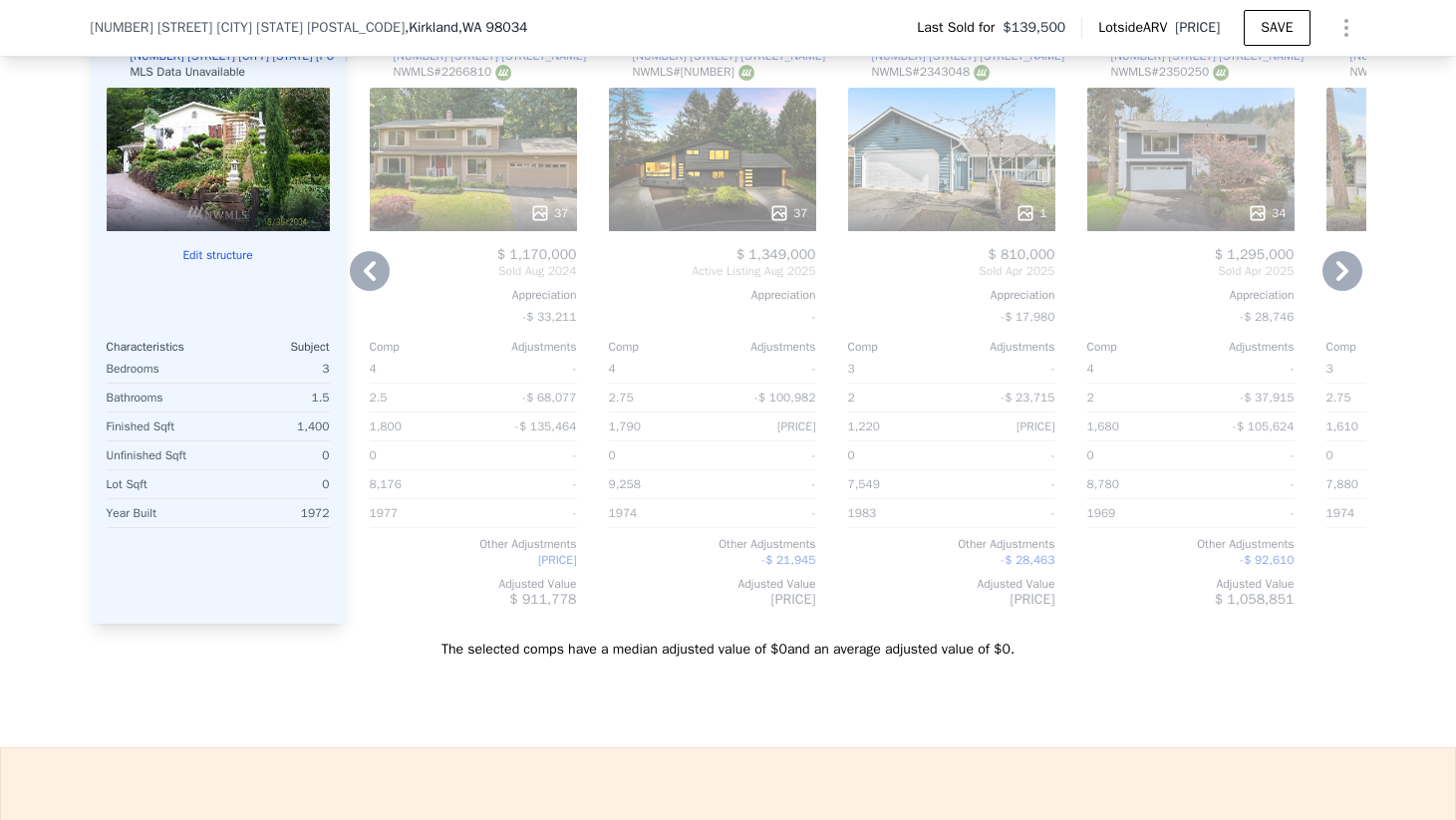 click 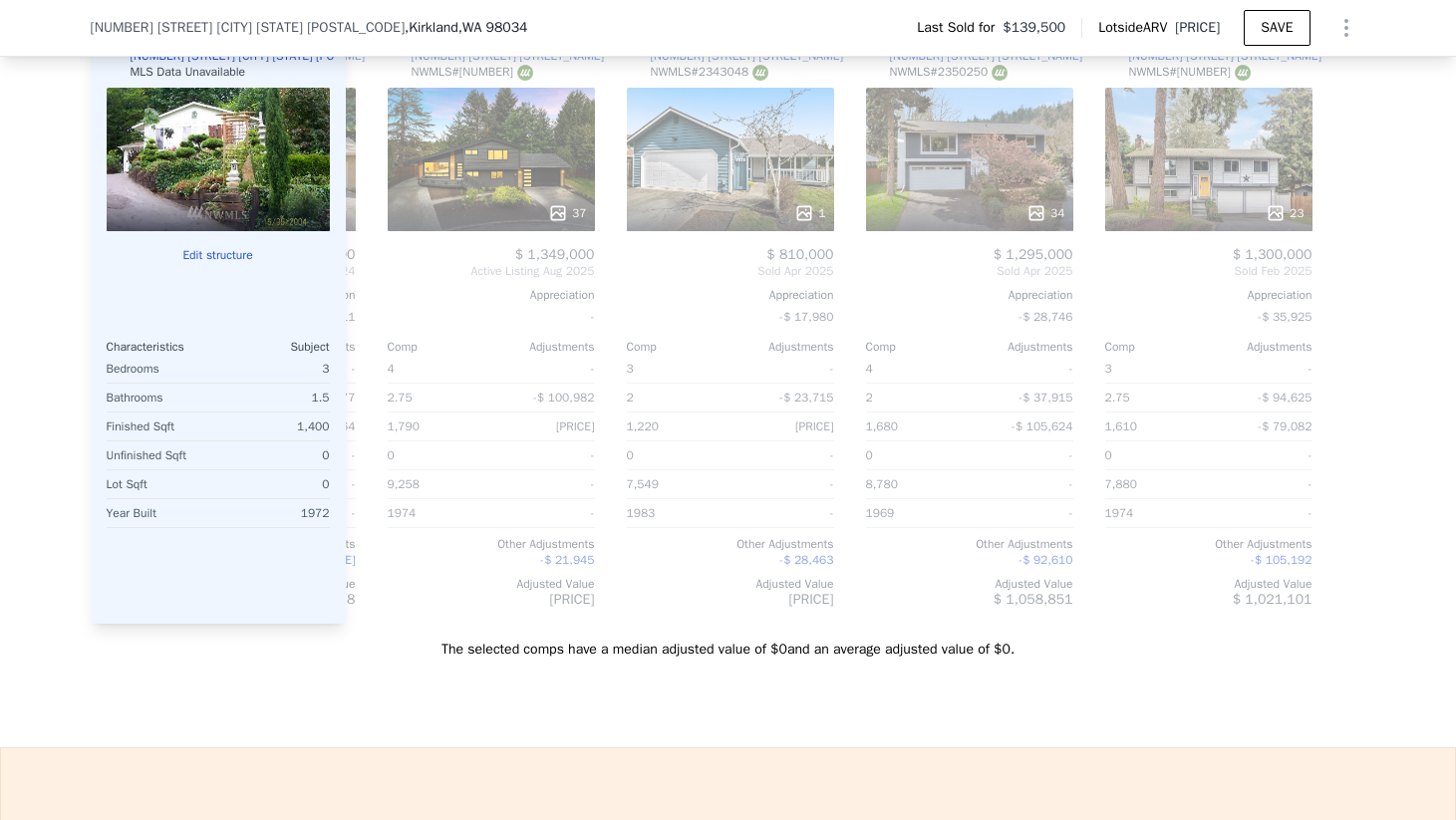 scroll, scrollTop: 0, scrollLeft: 1180, axis: horizontal 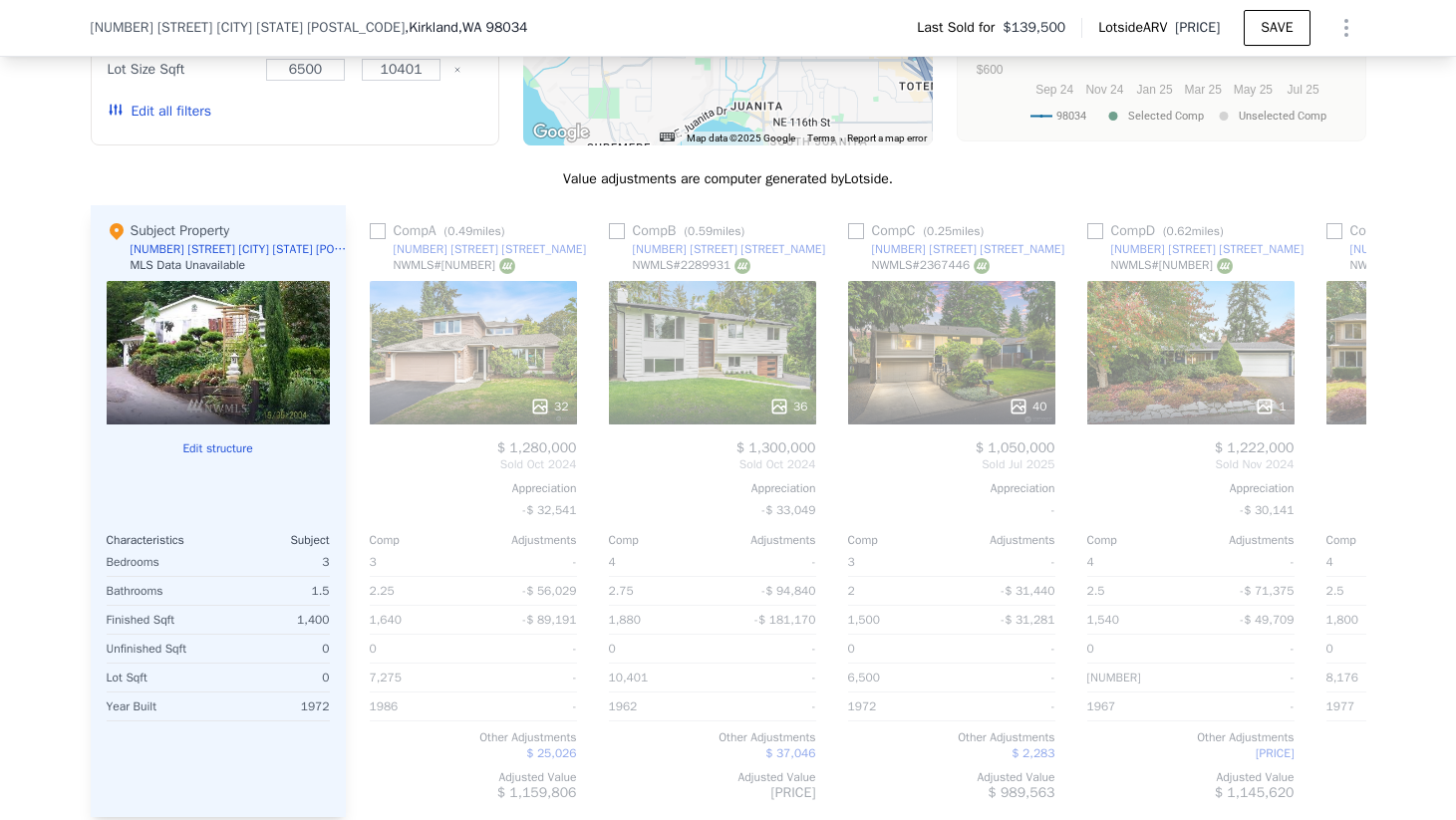 click on "Edit structure" at bounding box center (218, 448) 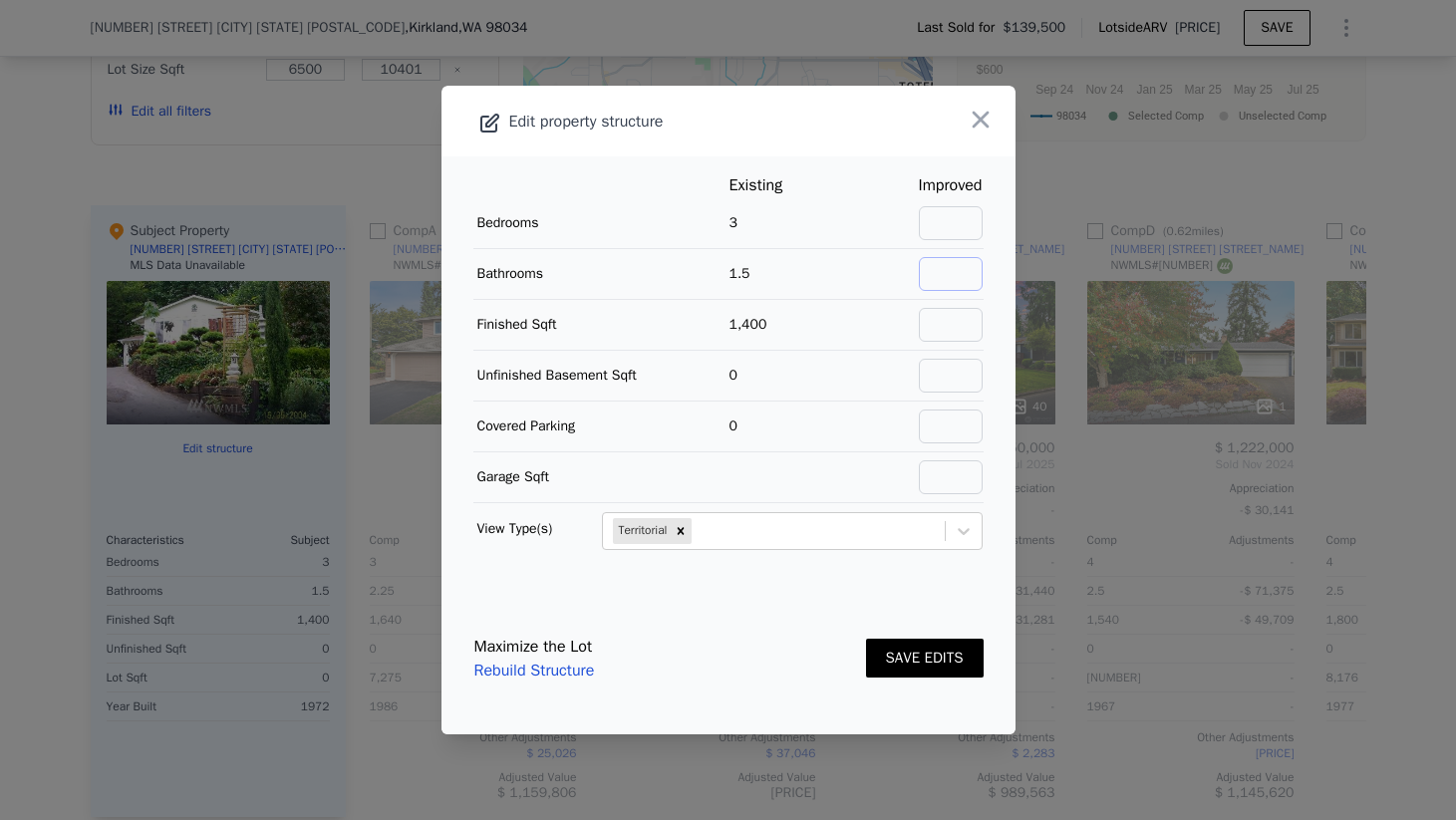 click at bounding box center [951, 274] 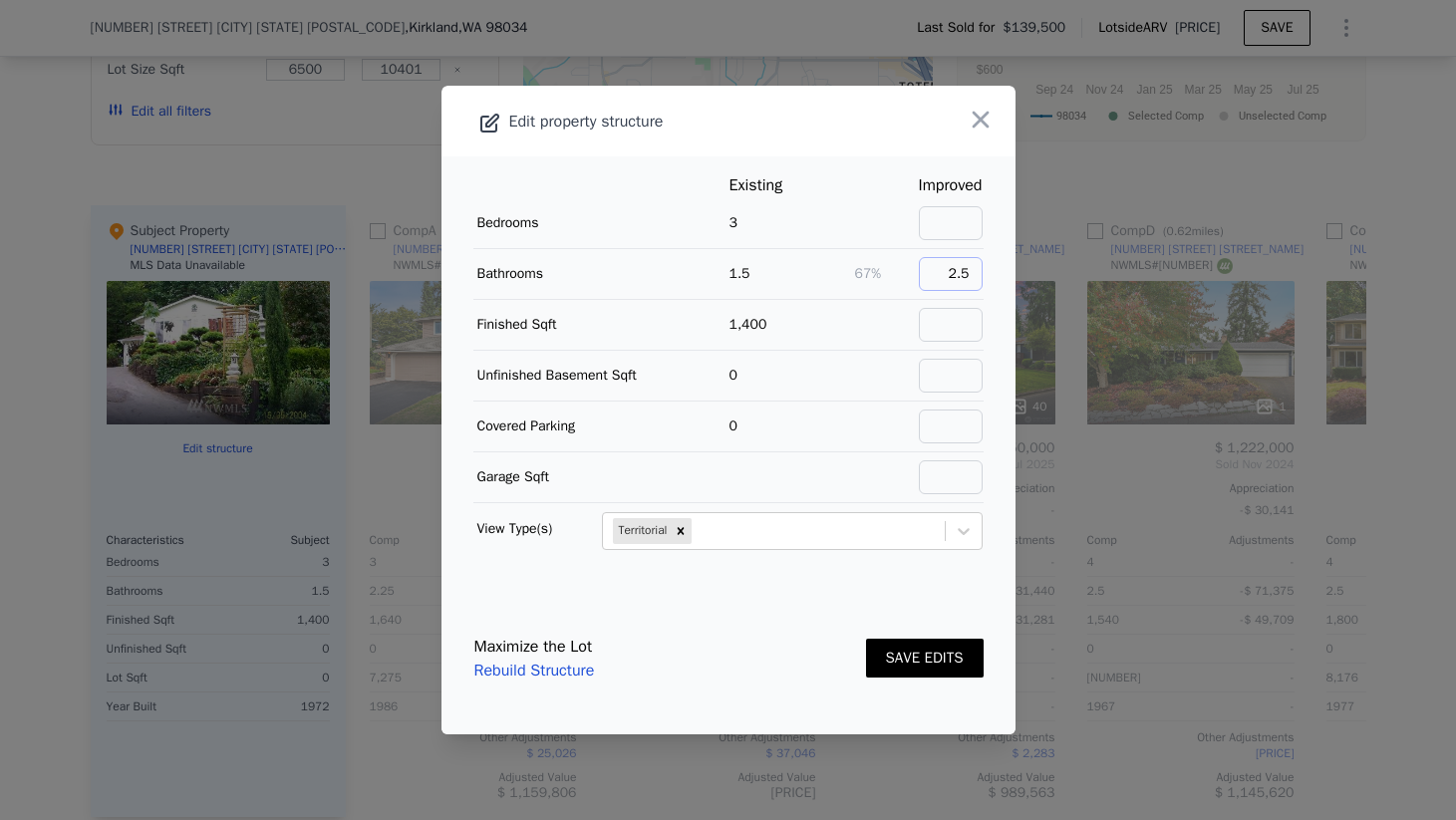 type on "2.5" 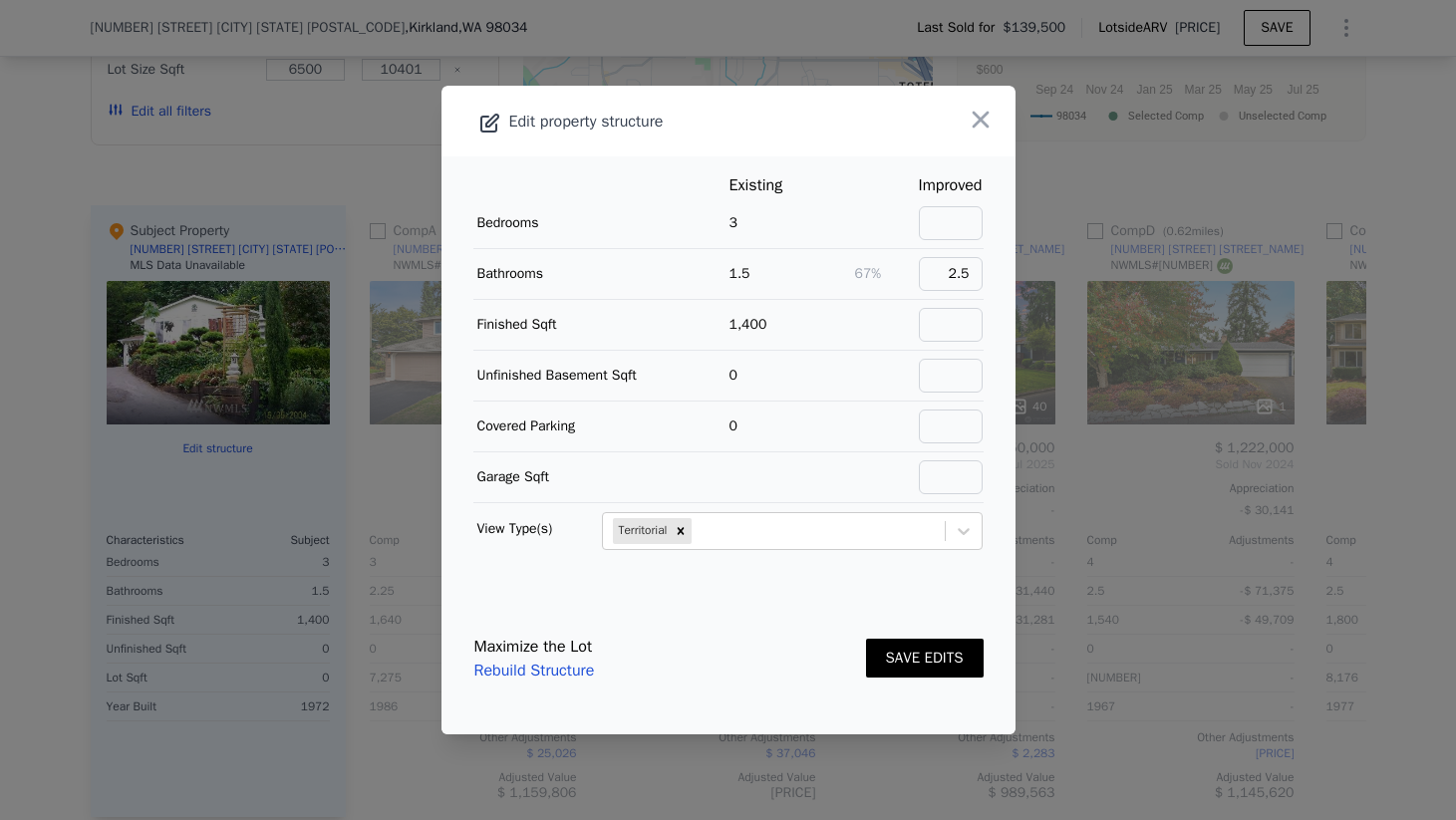 click on "SAVE EDITS" at bounding box center (925, 658) 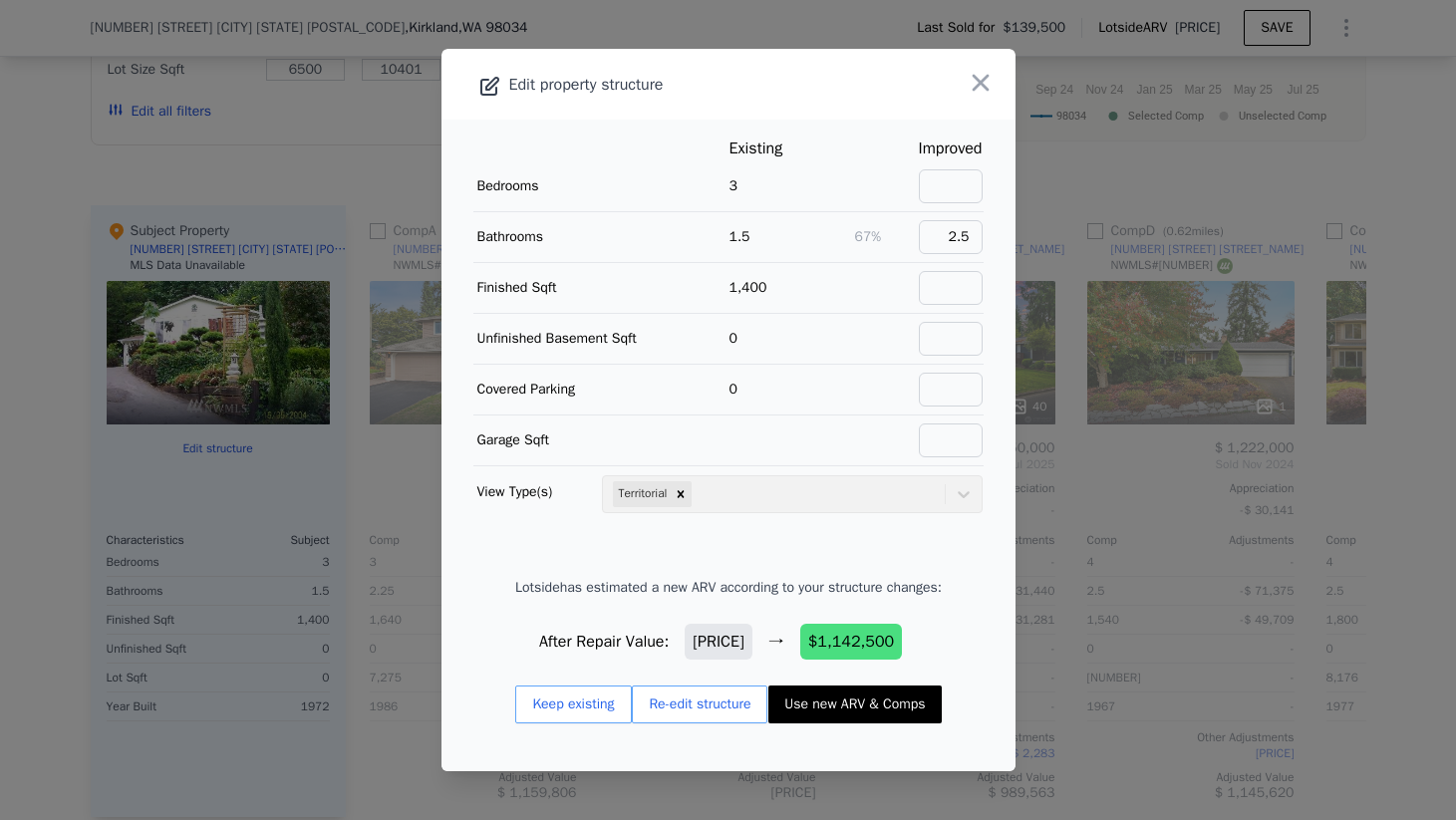 click on "Use new ARV & Comps" at bounding box center (854, 704) 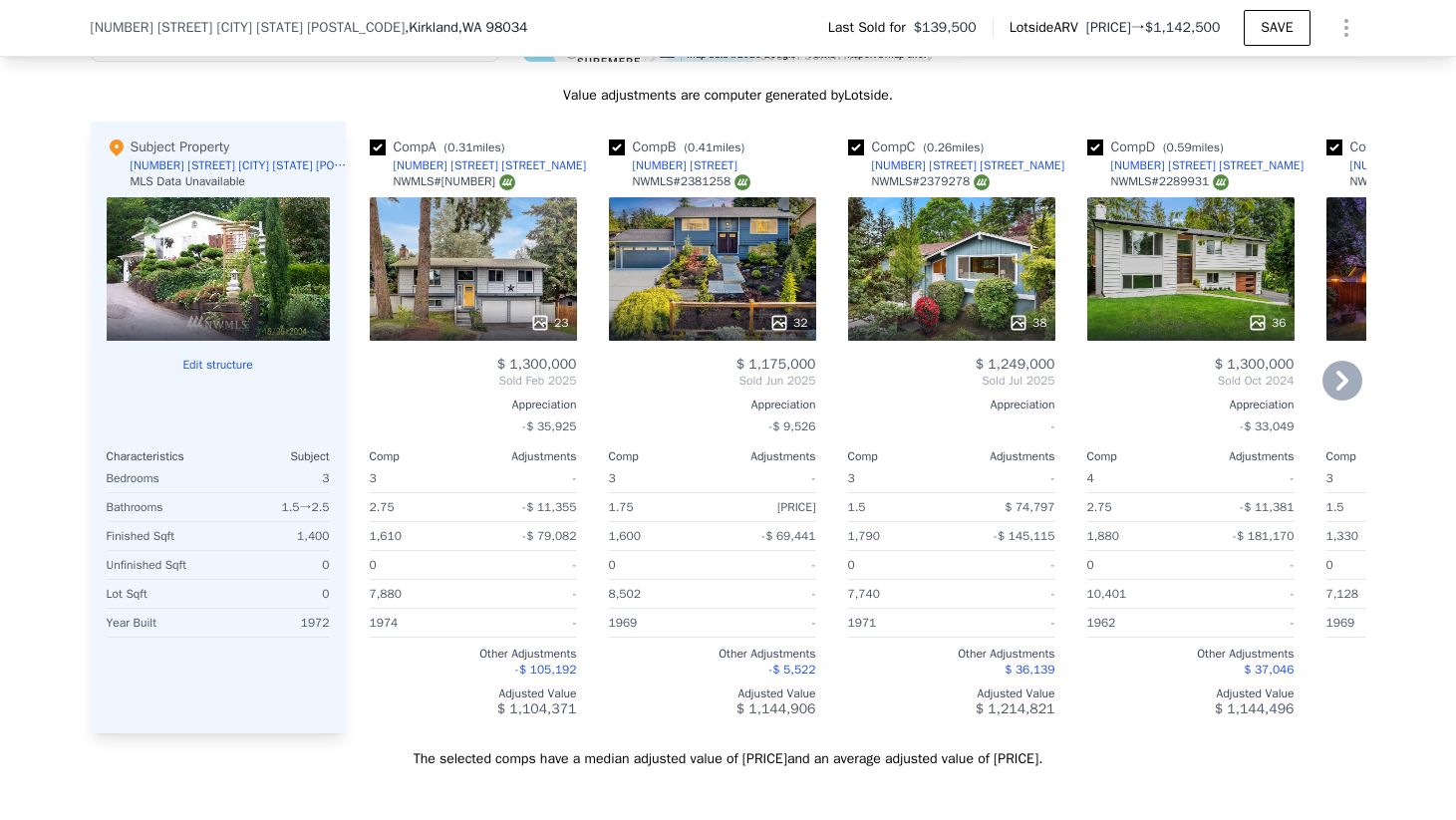 scroll, scrollTop: 1963, scrollLeft: 0, axis: vertical 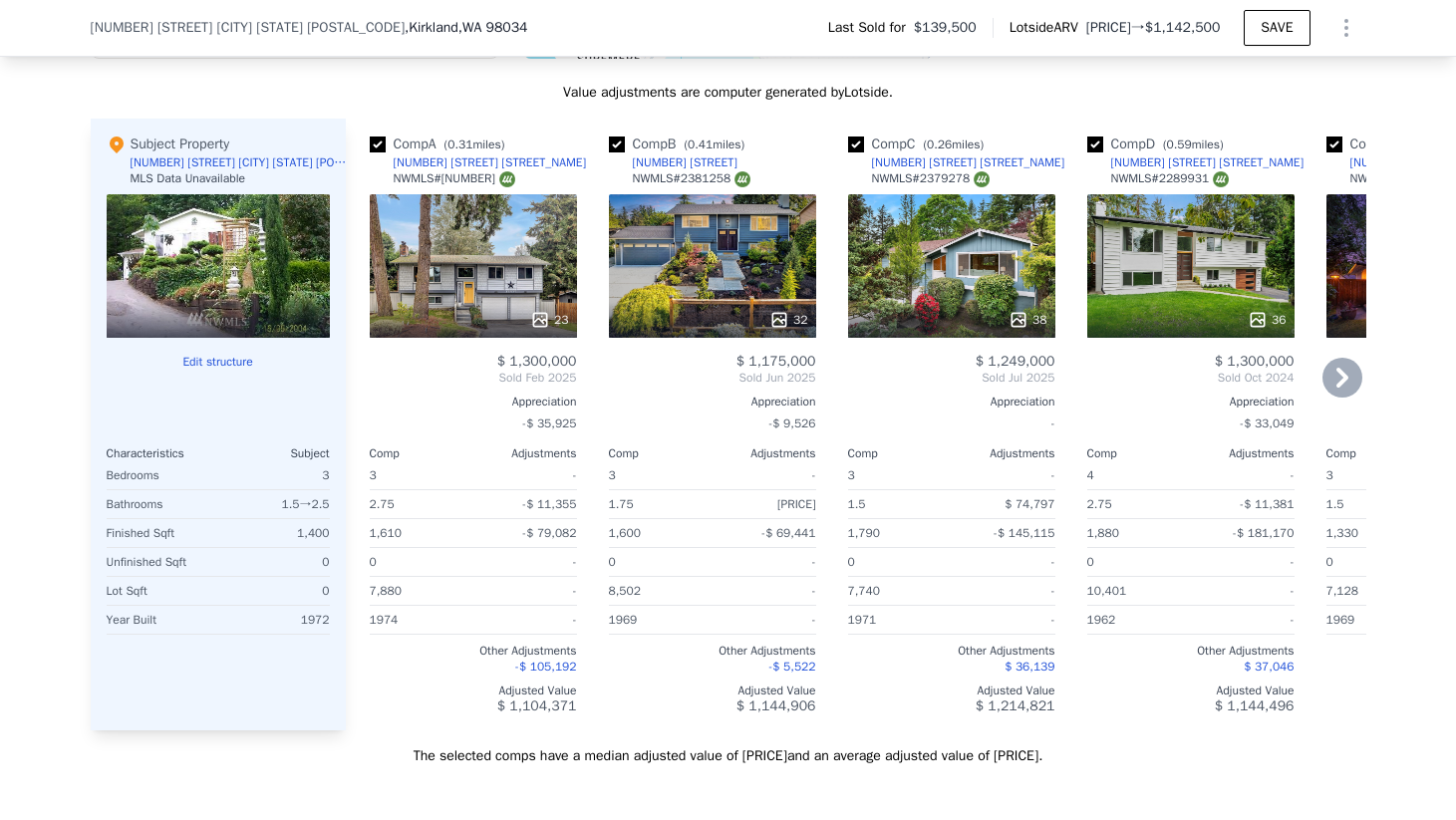 click on "[NUMBER] [STREET] [STREET_NAME]" at bounding box center [969, 162] 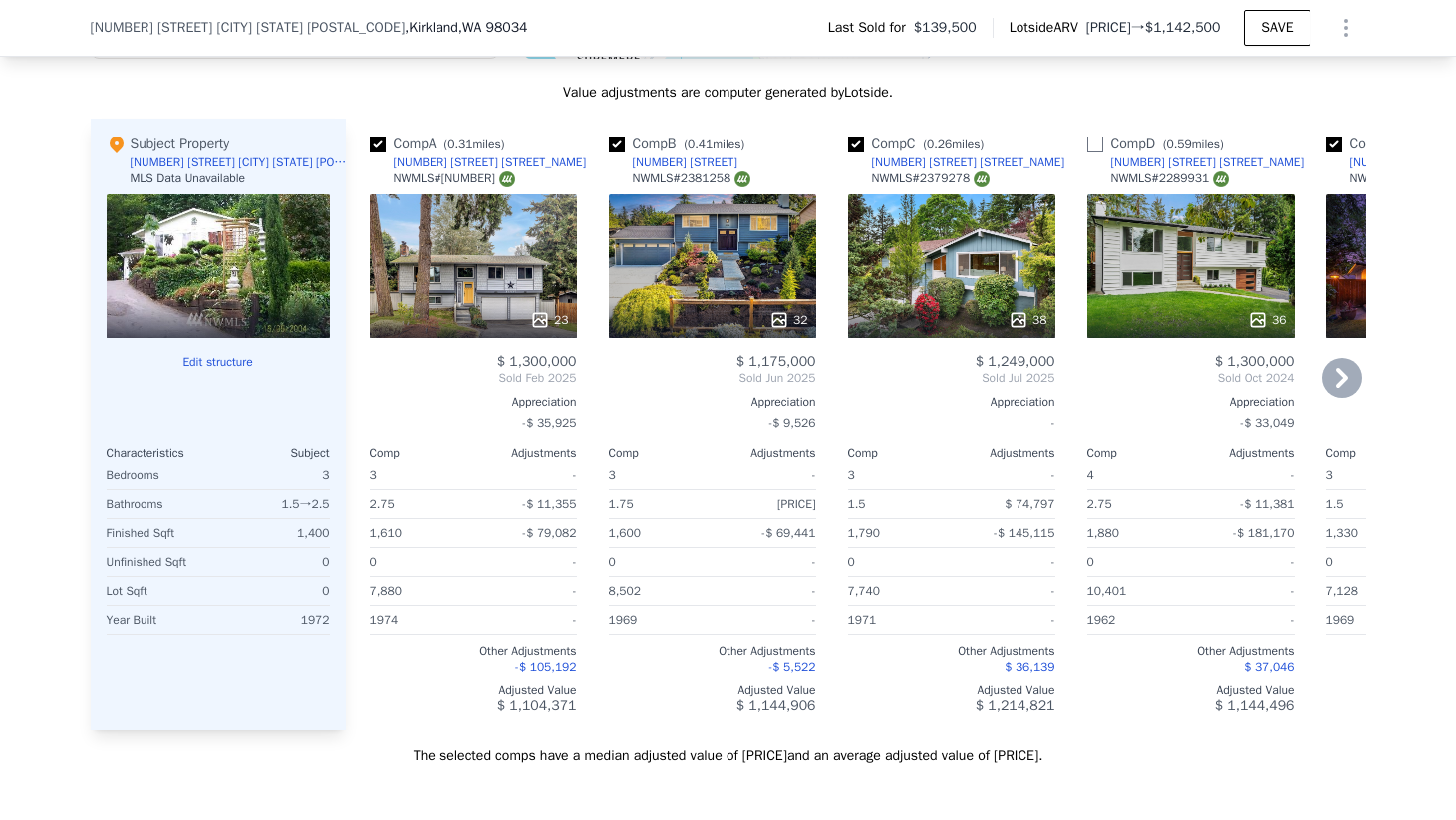 type on "$ 1,066,000" 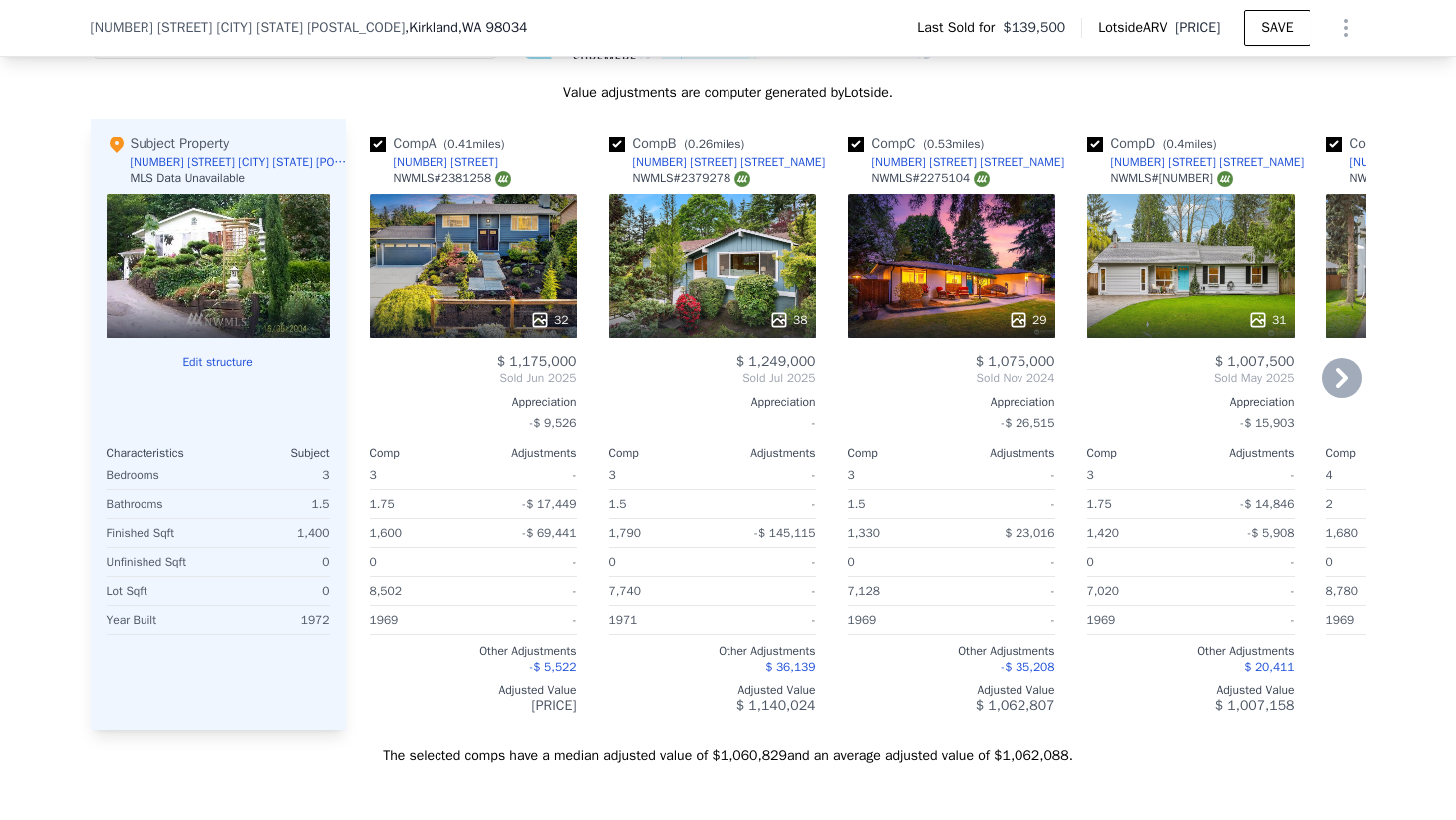 click on "[NUMBER] [STREET] [STREET_NAME]" at bounding box center (969, 162) 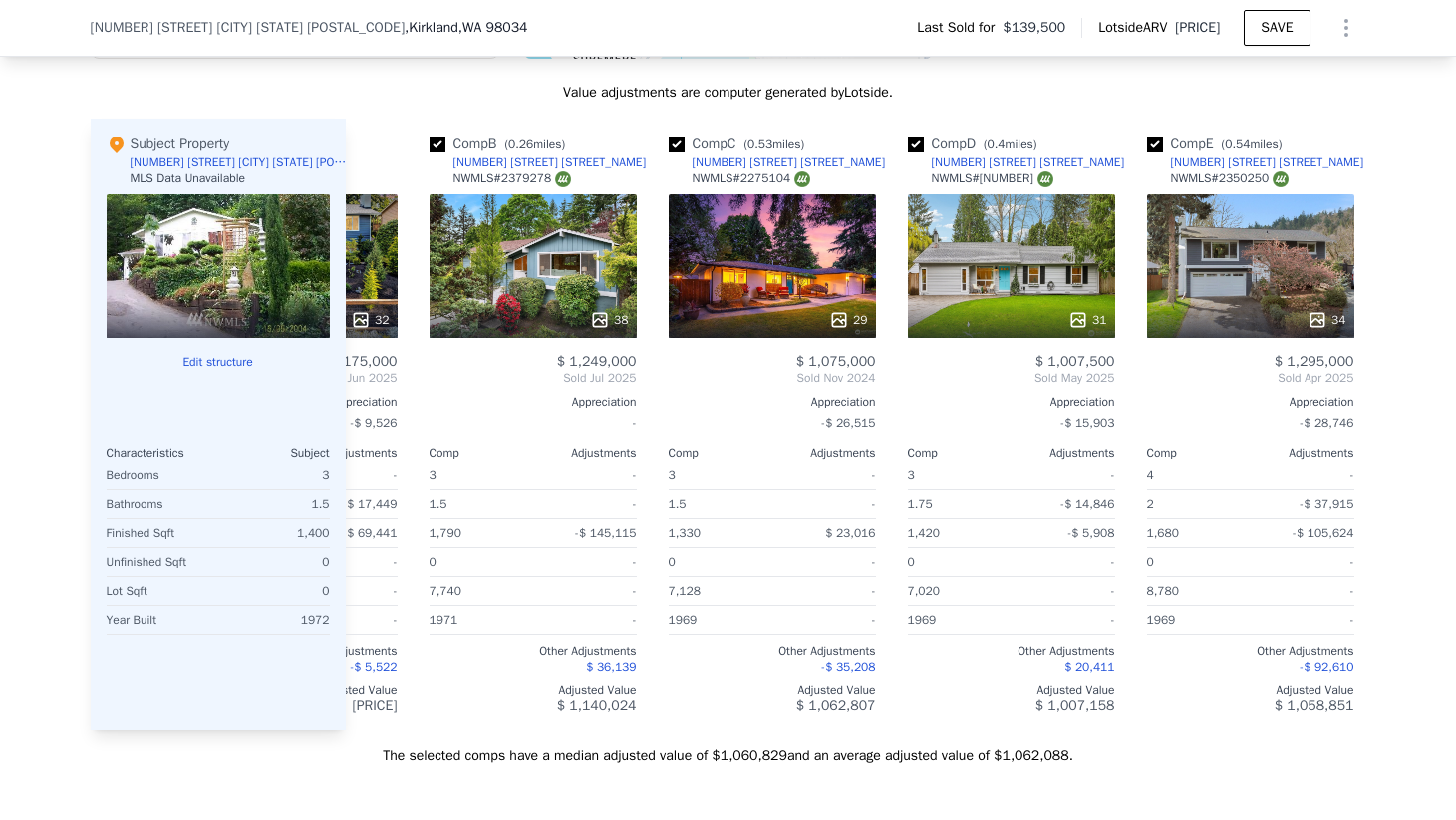 scroll, scrollTop: 0, scrollLeft: 214, axis: horizontal 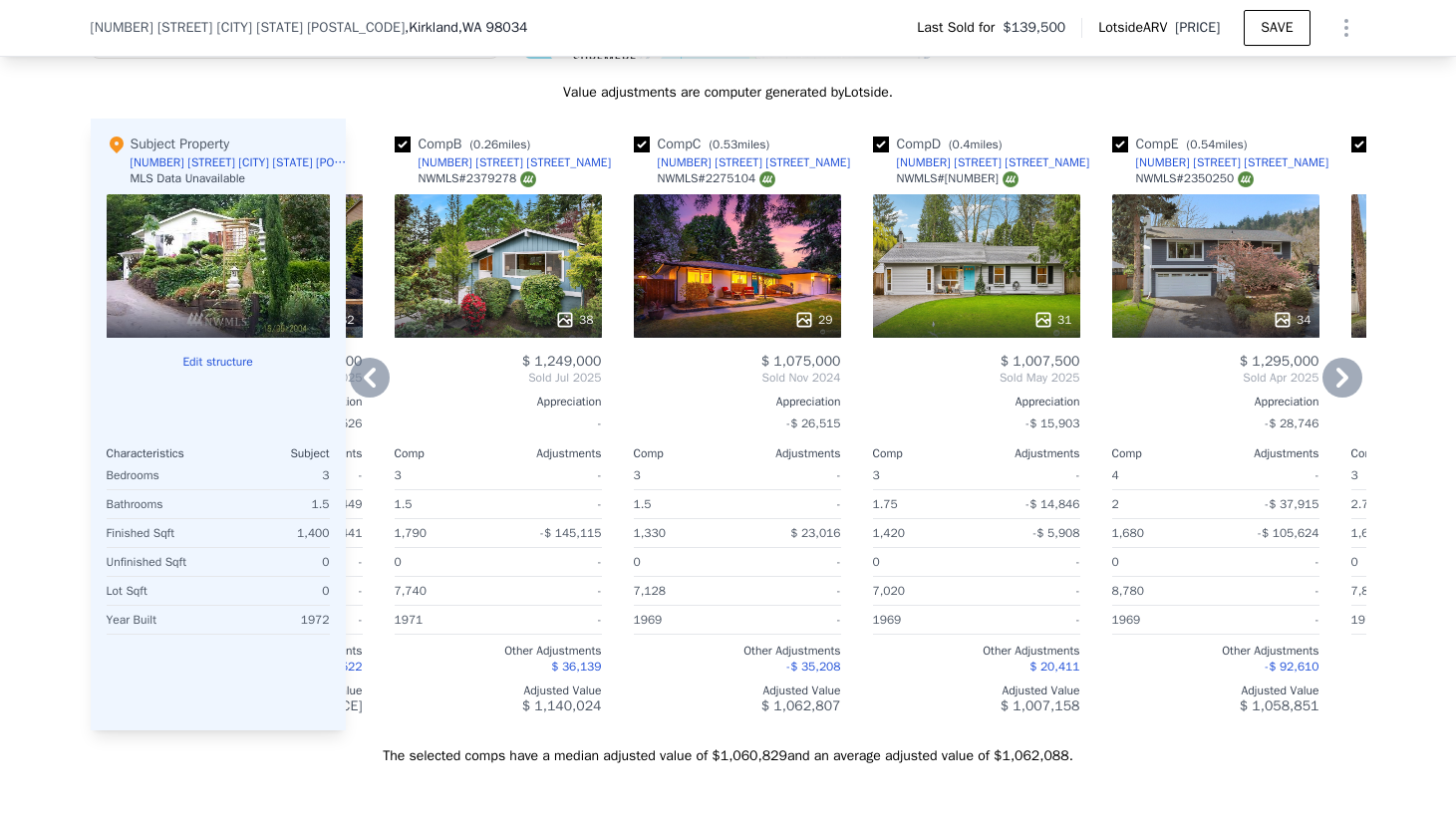 click on "31" at bounding box center (977, 266) 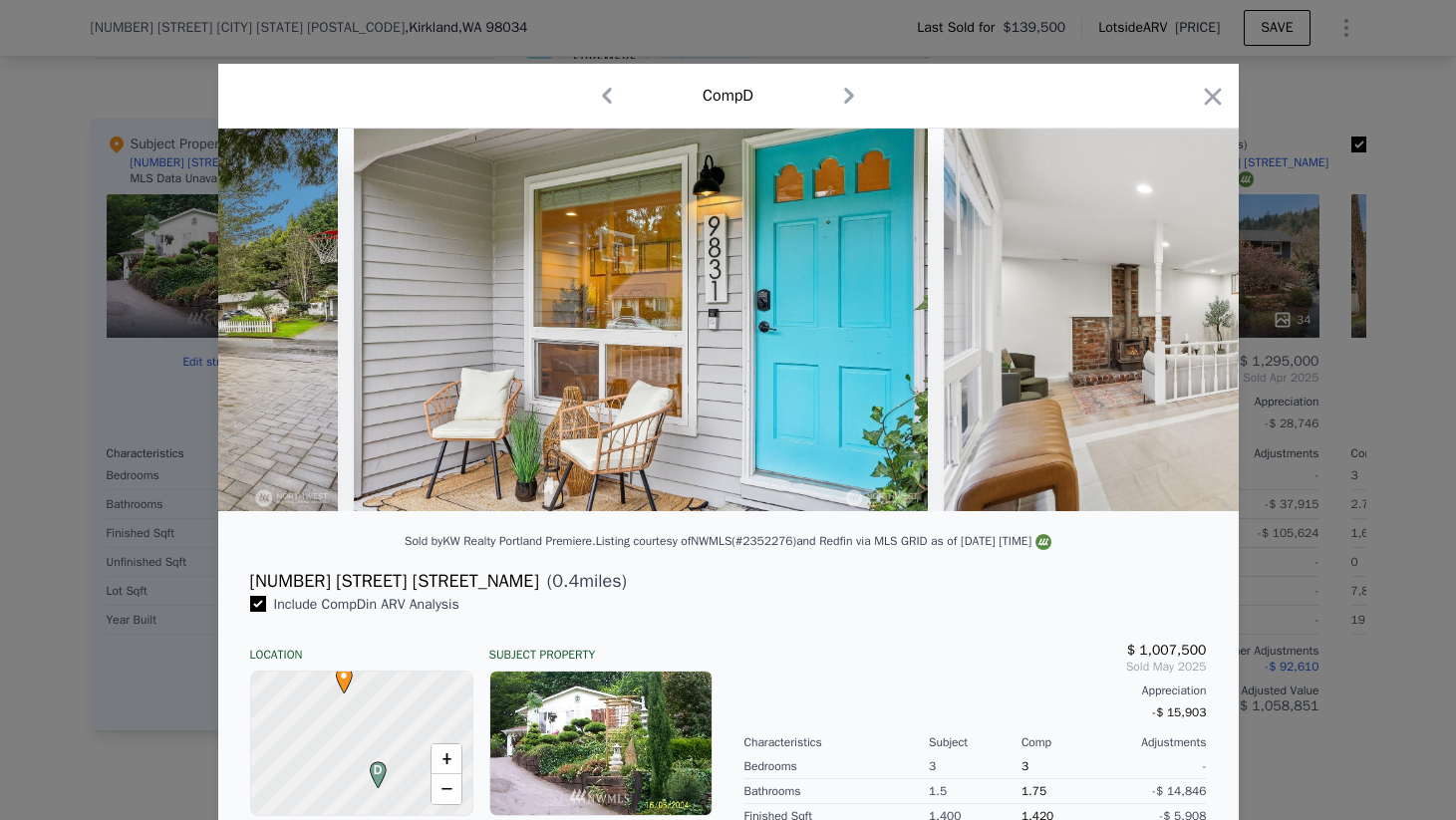 scroll, scrollTop: 0, scrollLeft: 2231, axis: horizontal 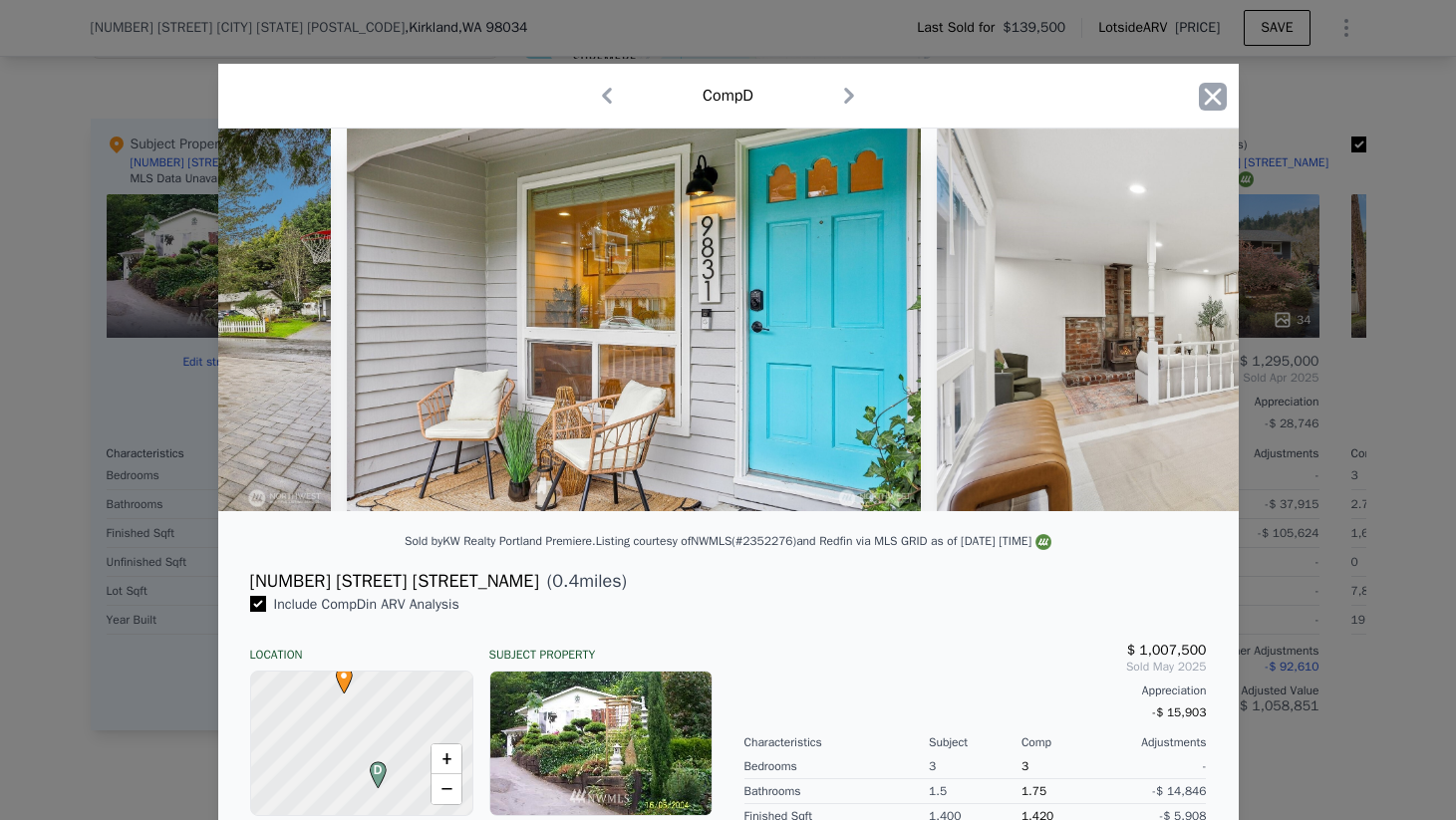 click 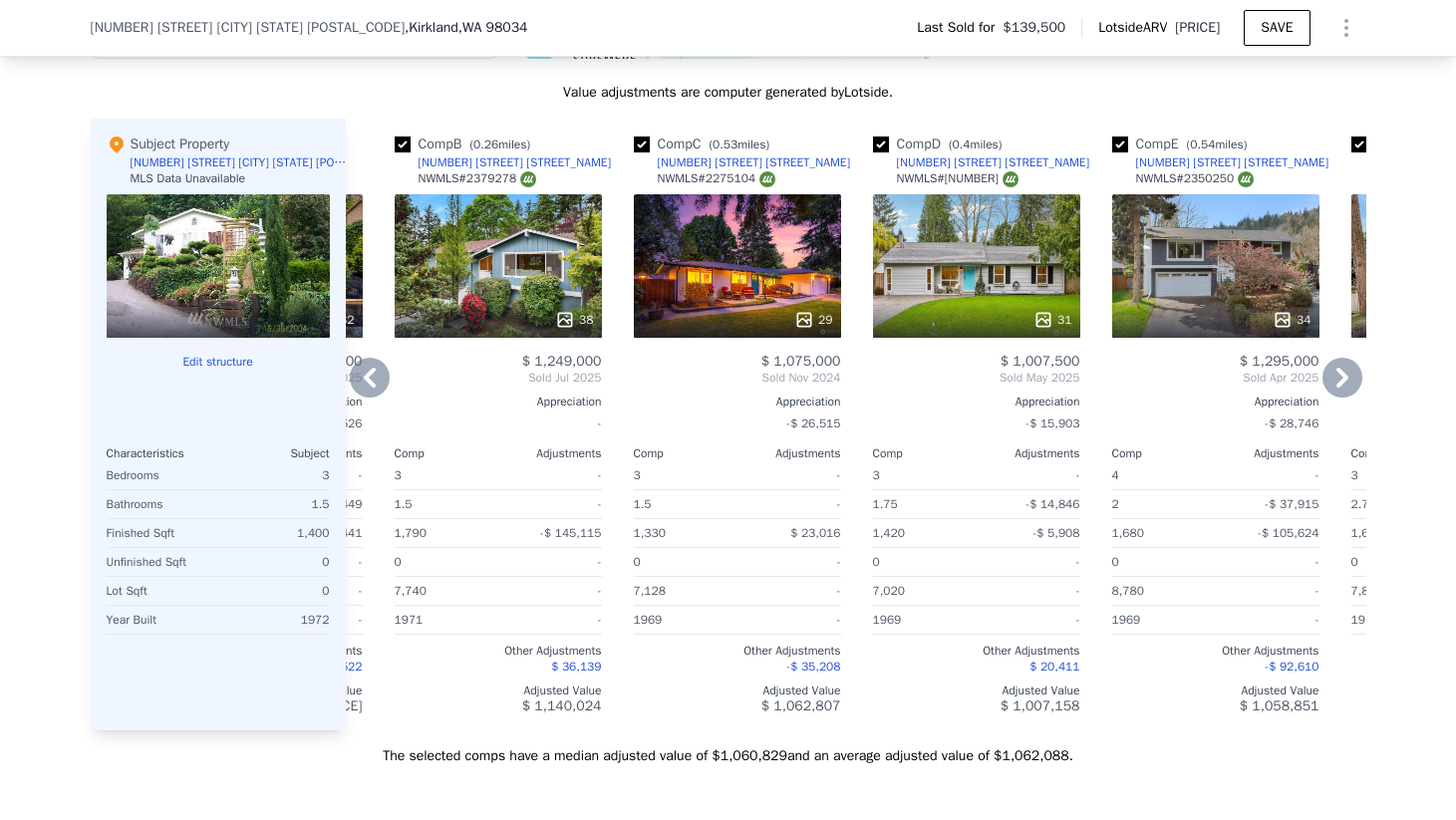 click on "[NUMBER] [STREET] [STREET_NAME]" at bounding box center (994, 162) 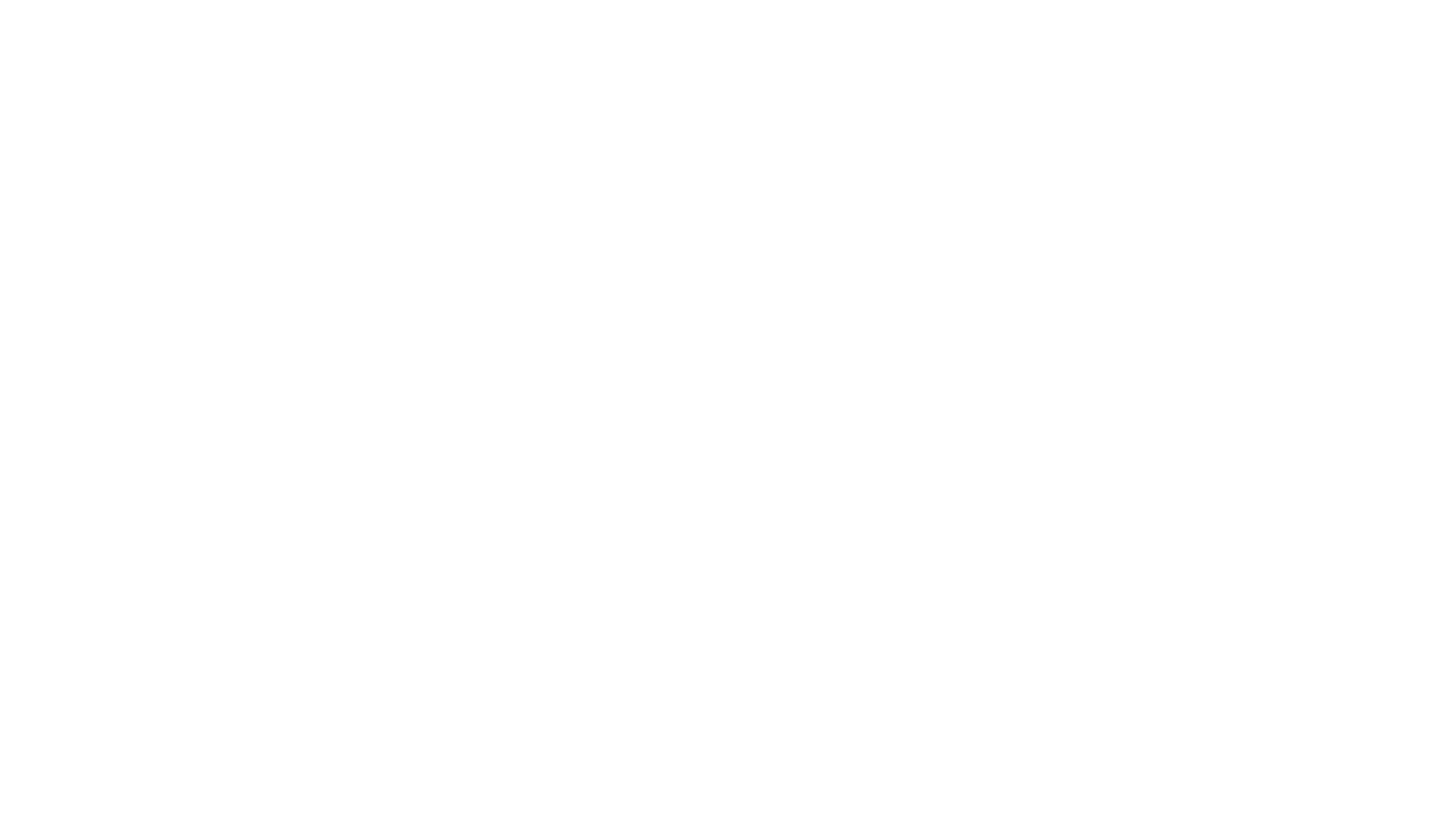 scroll, scrollTop: 0, scrollLeft: 0, axis: both 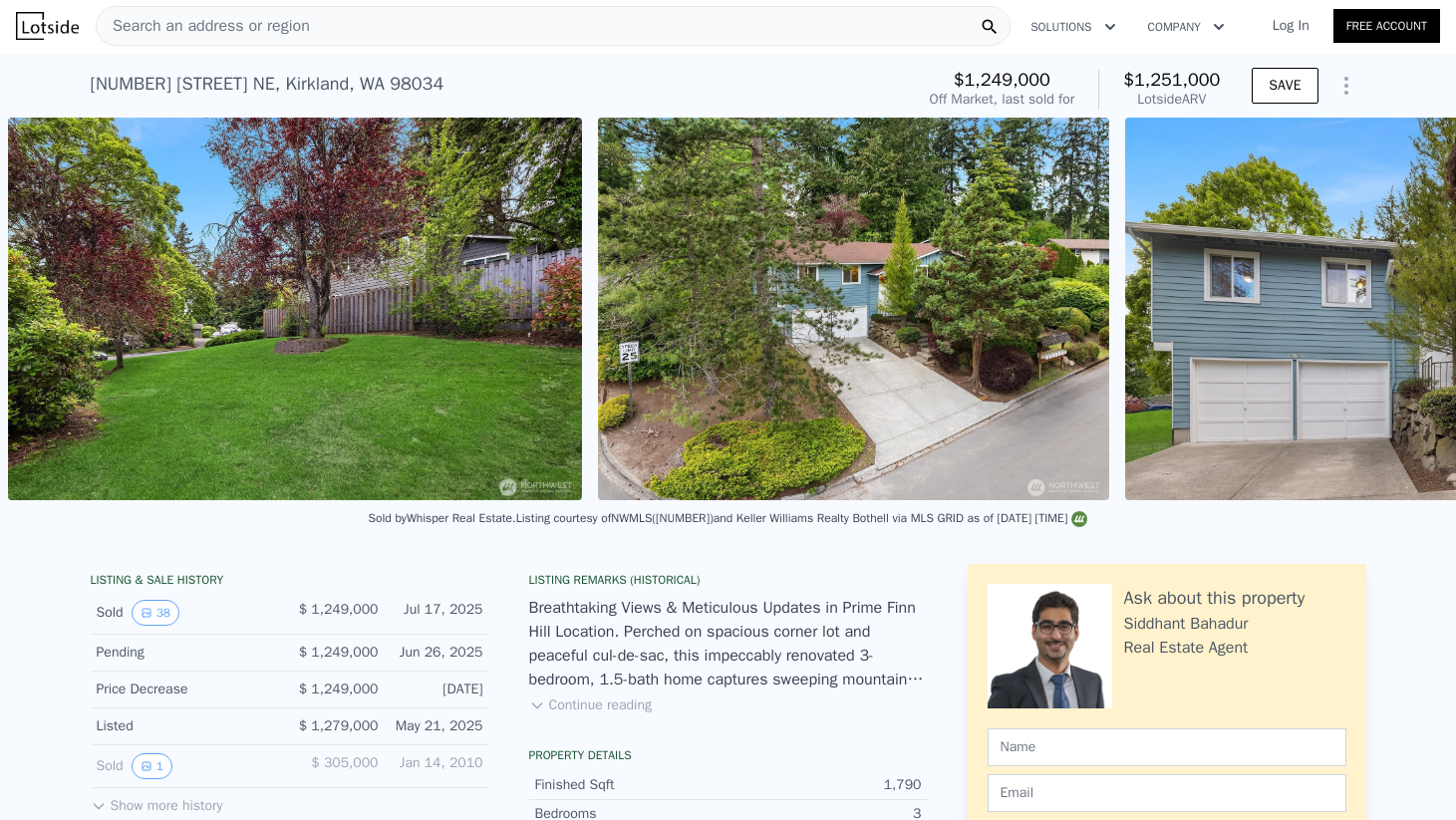 click at bounding box center (853, 309) 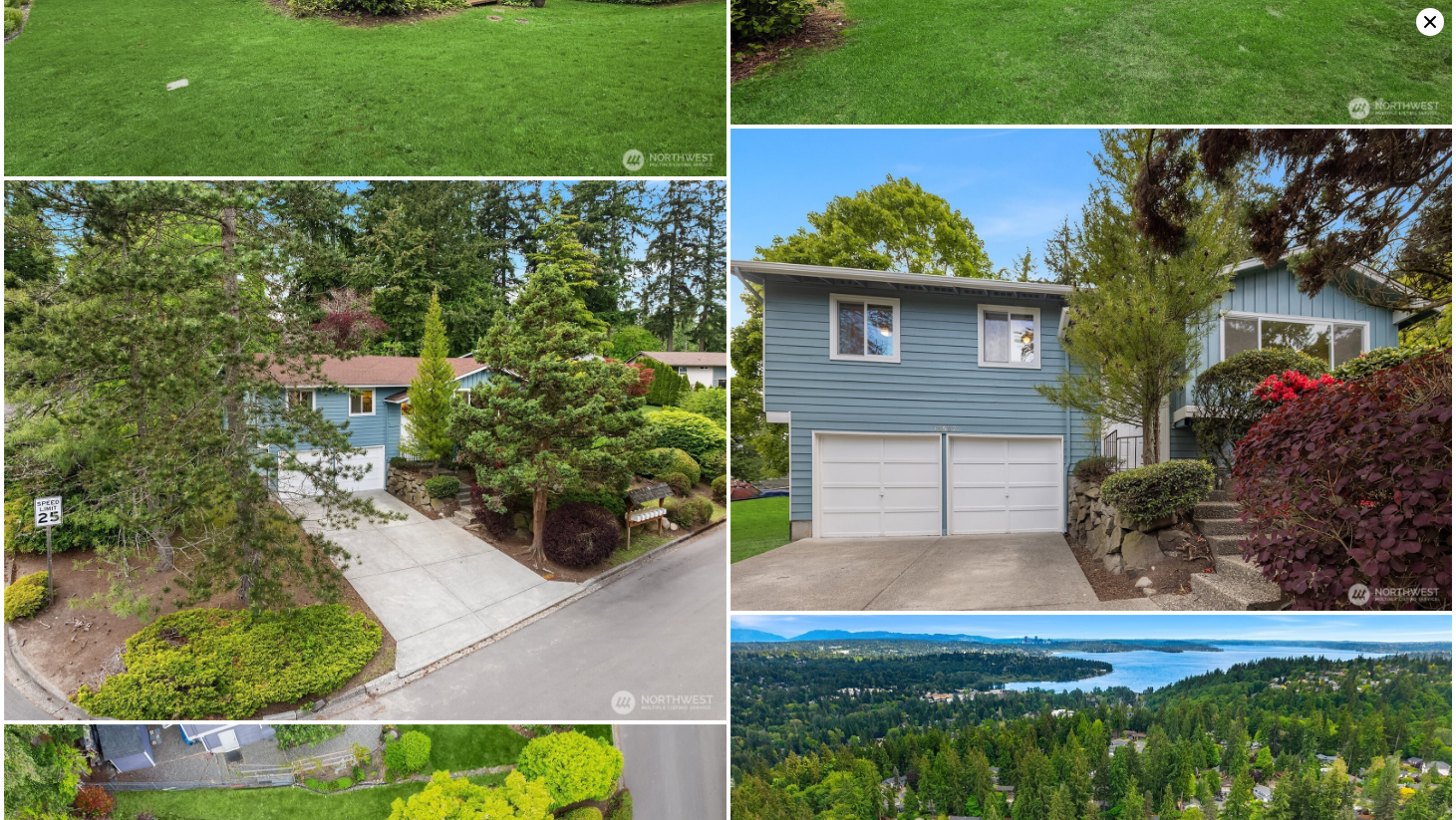 scroll, scrollTop: 8324, scrollLeft: 0, axis: vertical 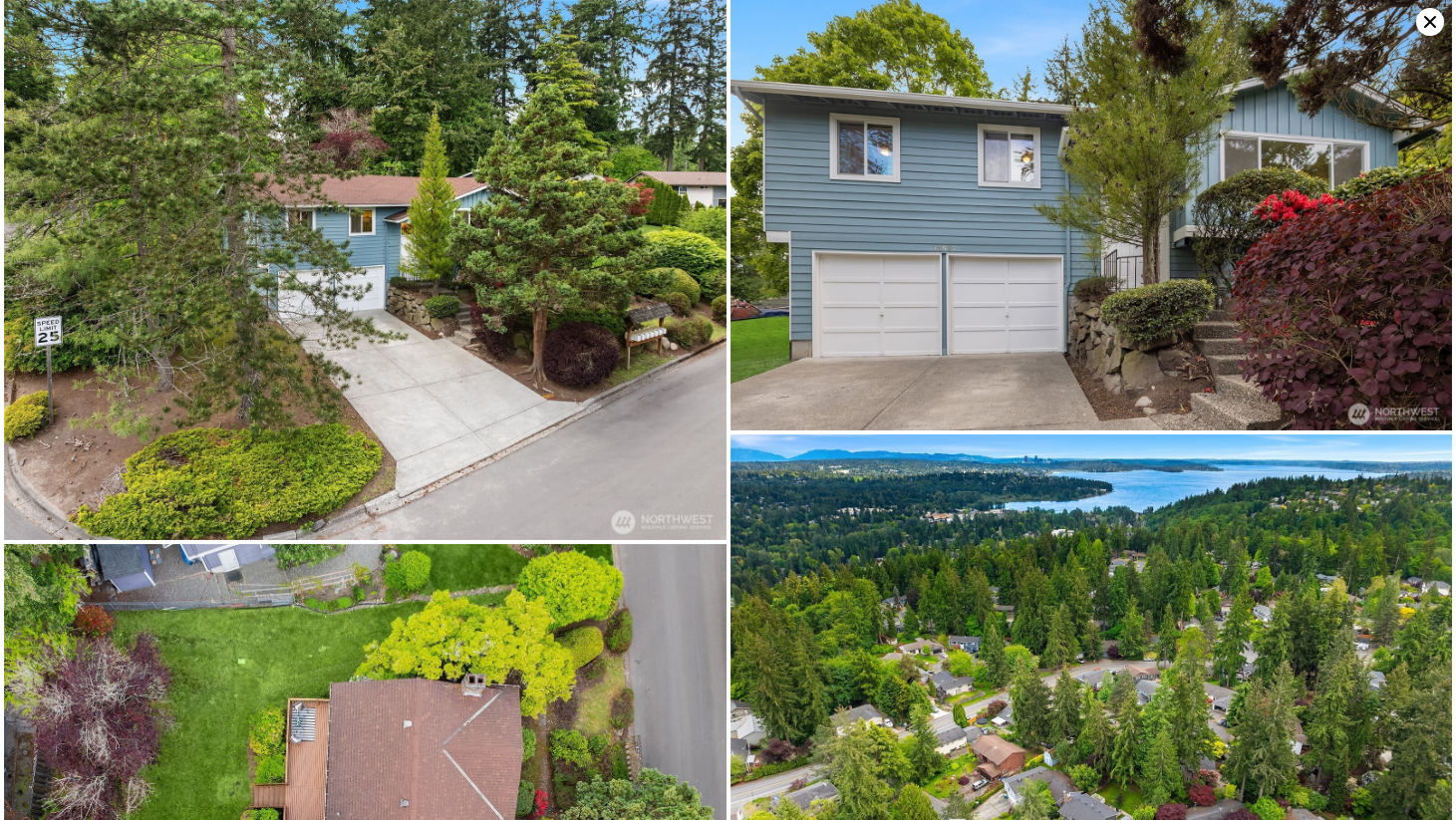 click at bounding box center (365, 270) 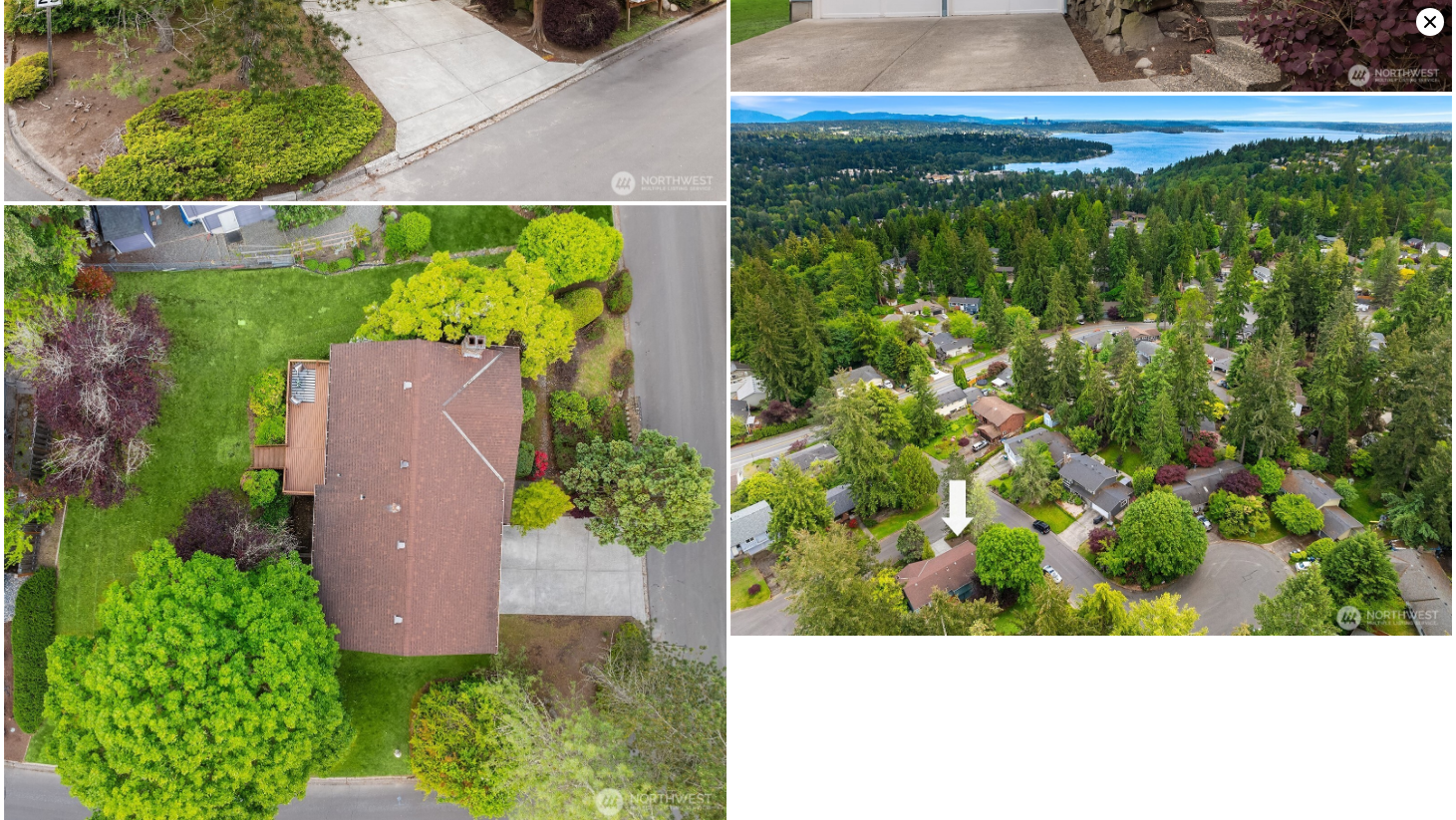 scroll, scrollTop: 8663, scrollLeft: 0, axis: vertical 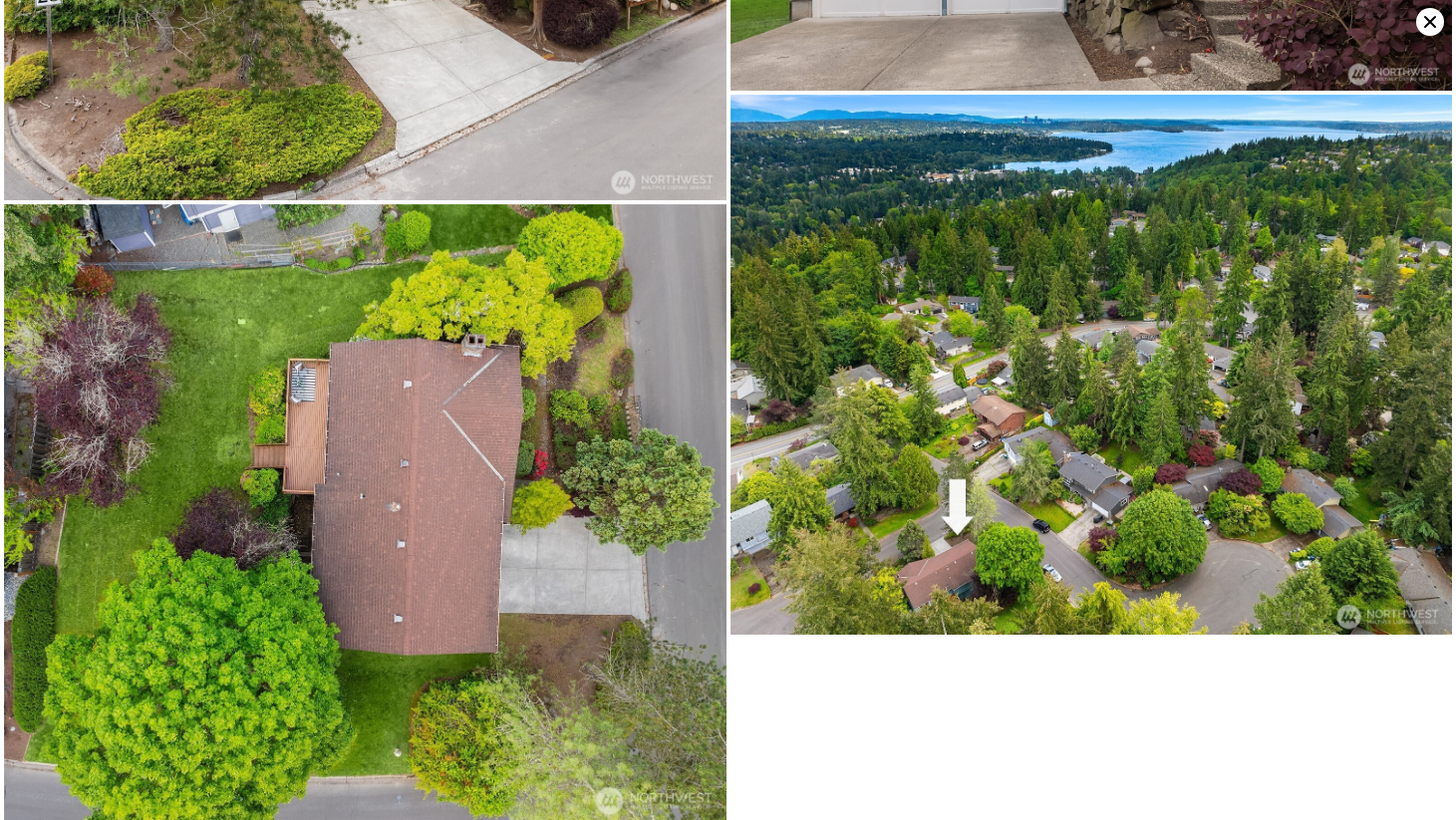 click at bounding box center (1091, 365) 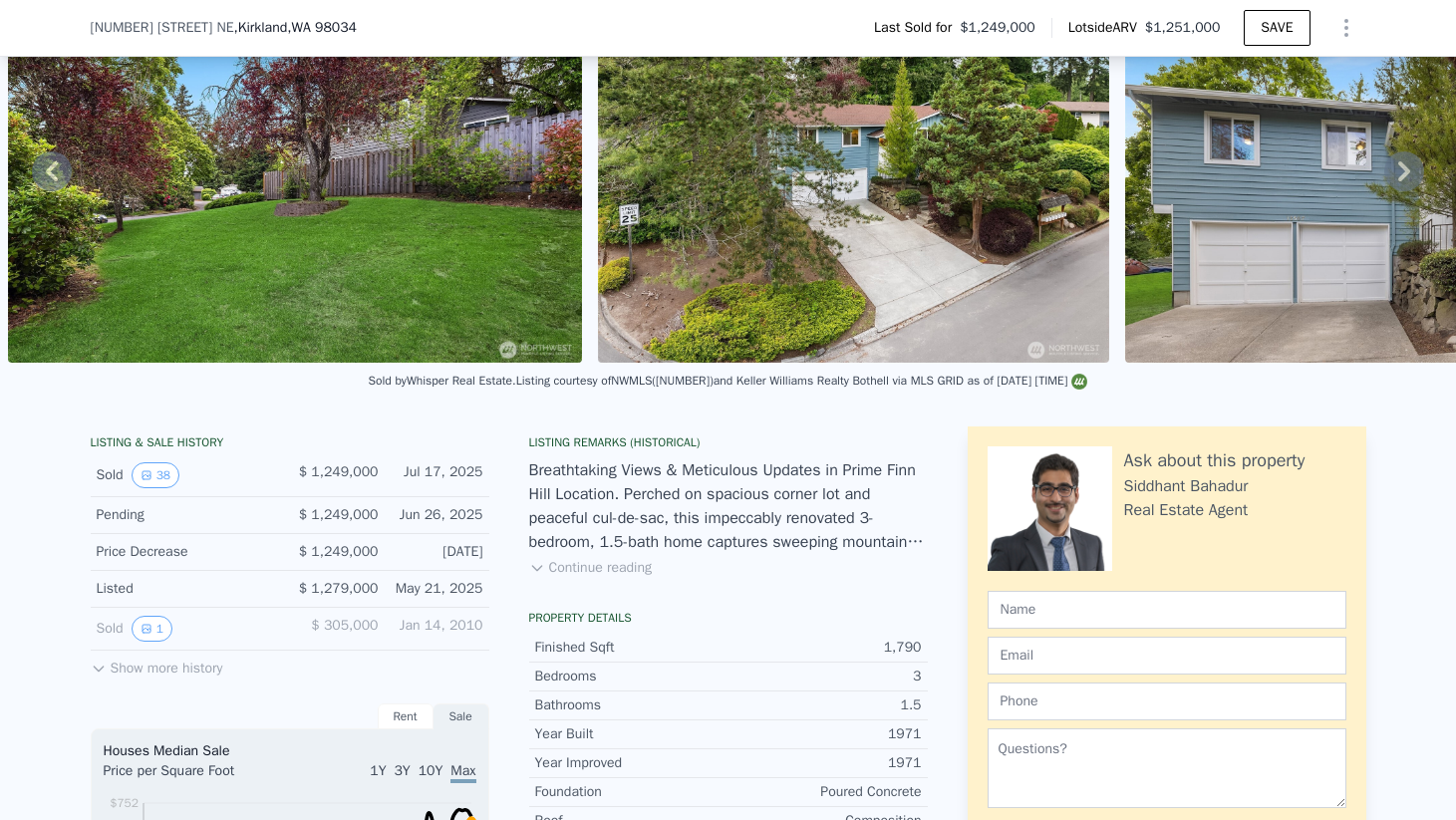 scroll, scrollTop: 0, scrollLeft: 0, axis: both 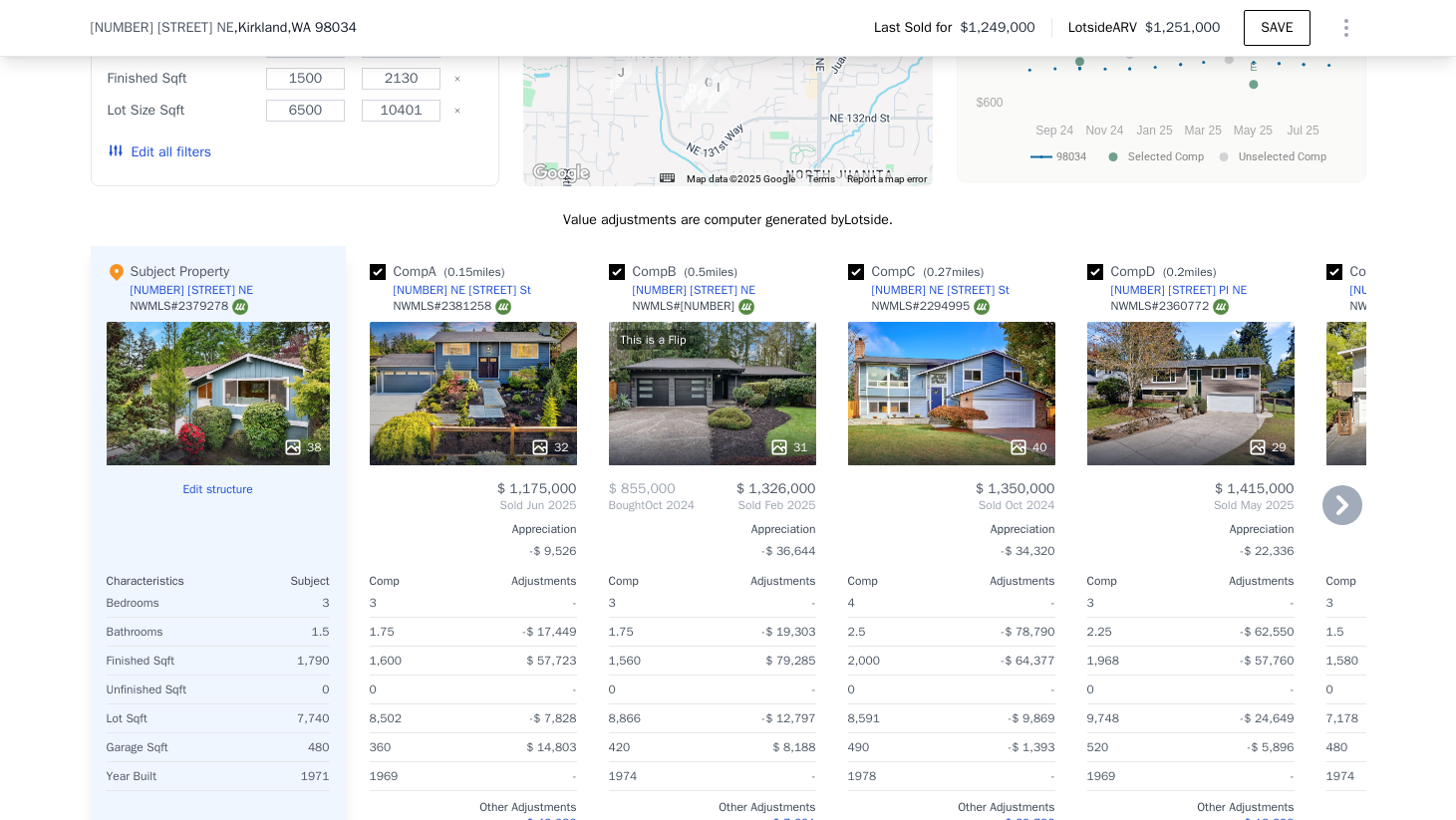 click 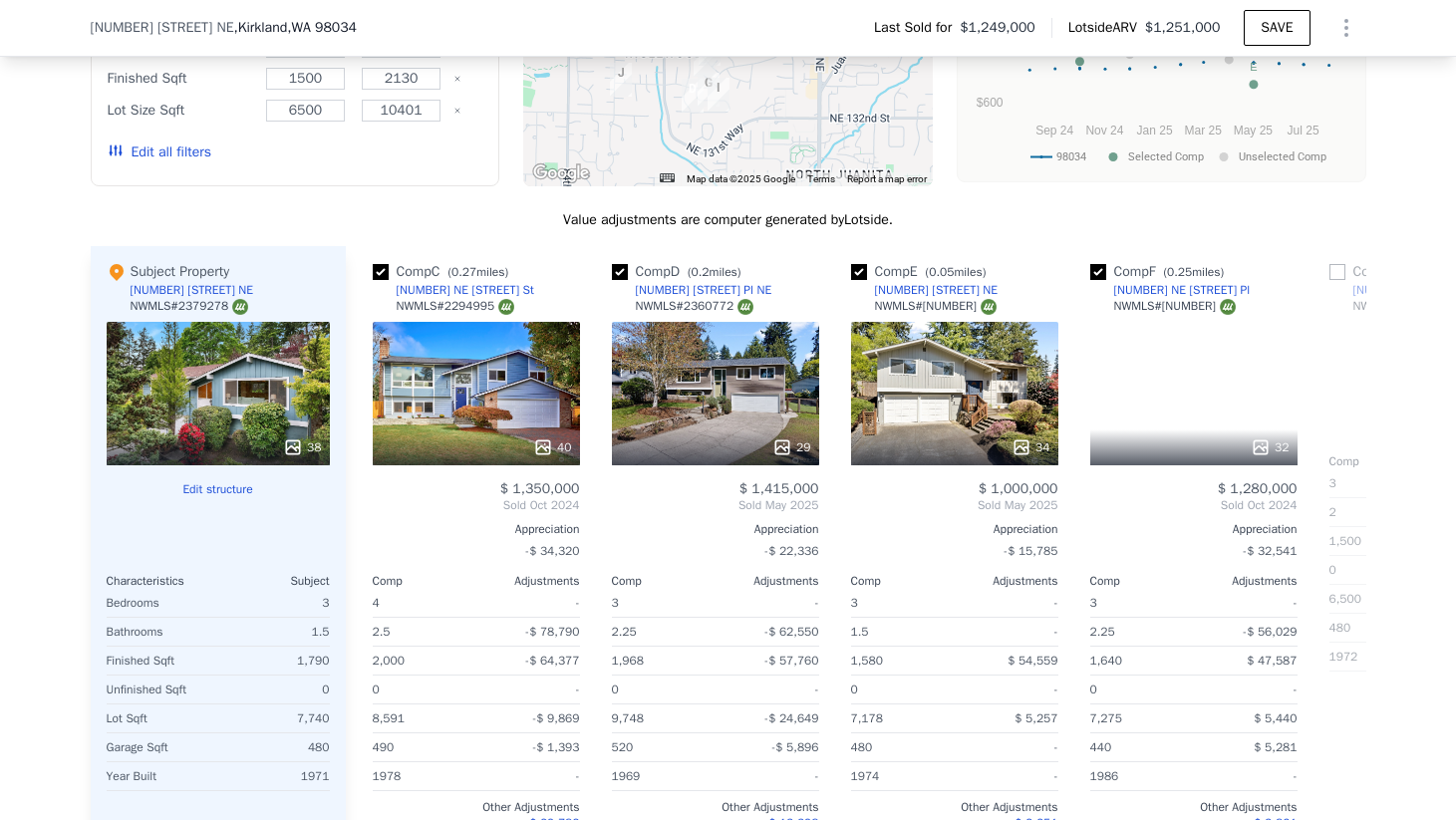 scroll, scrollTop: 0, scrollLeft: 478, axis: horizontal 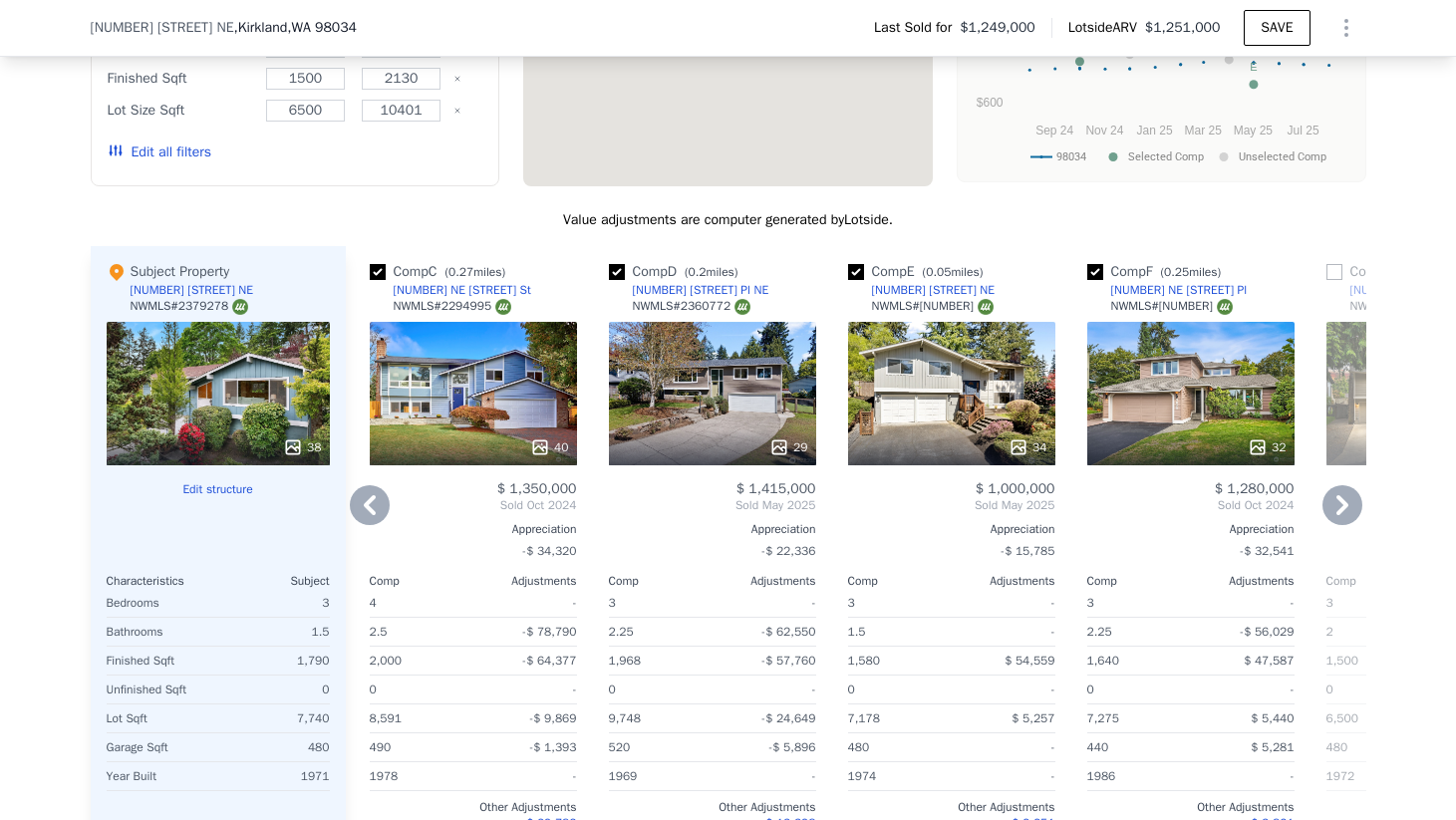 click 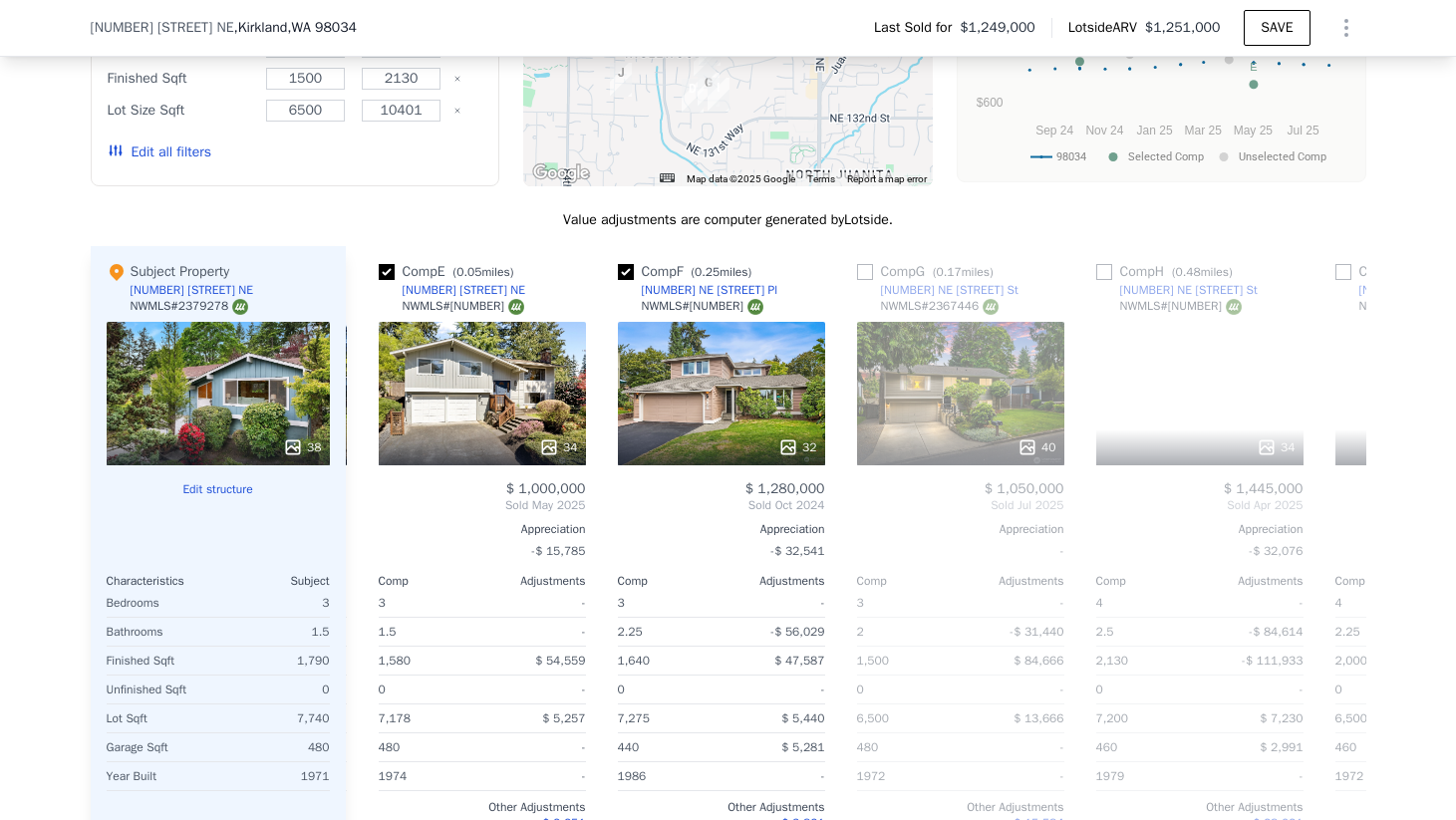scroll, scrollTop: 0, scrollLeft: 957, axis: horizontal 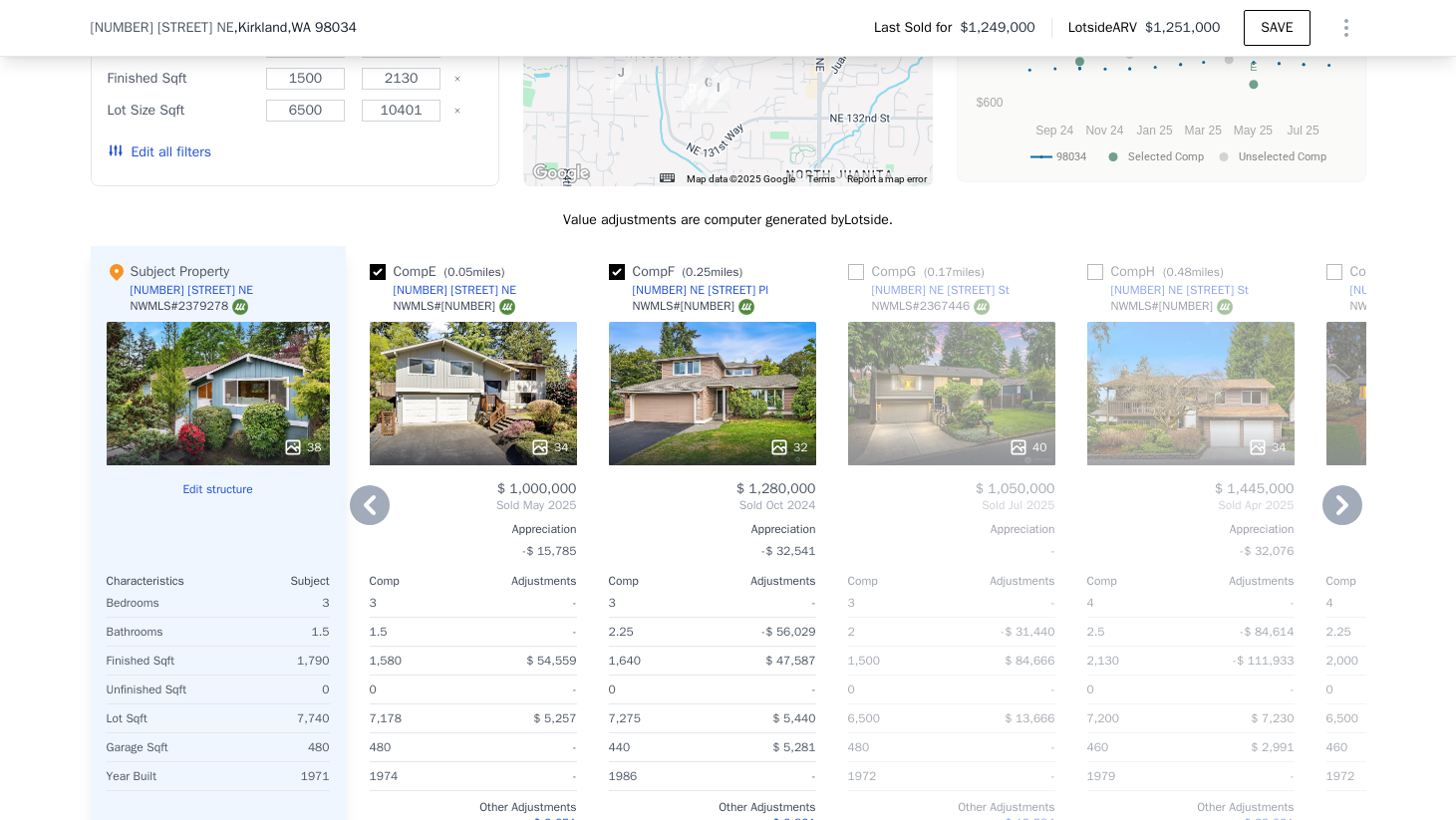 click 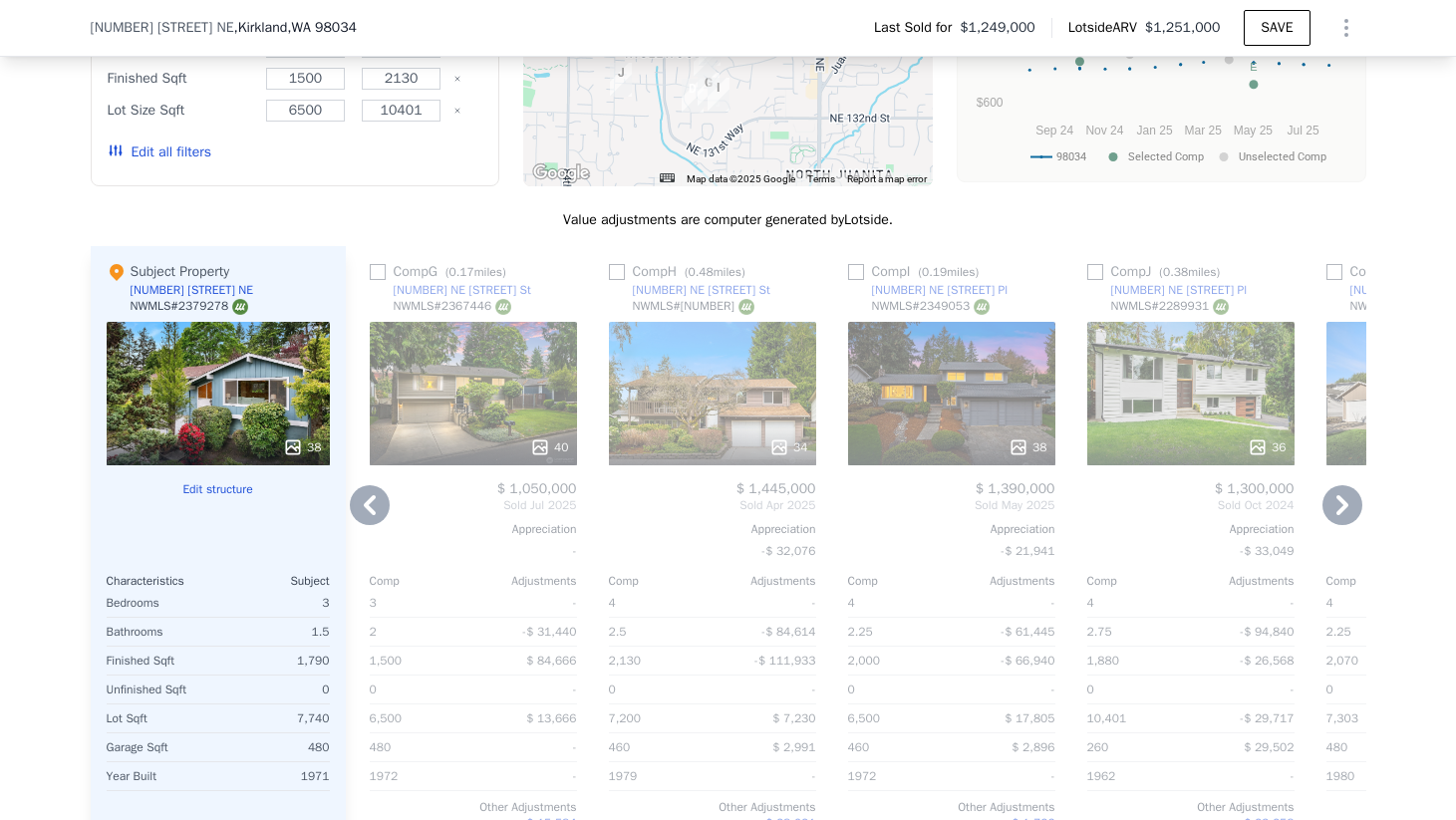 click 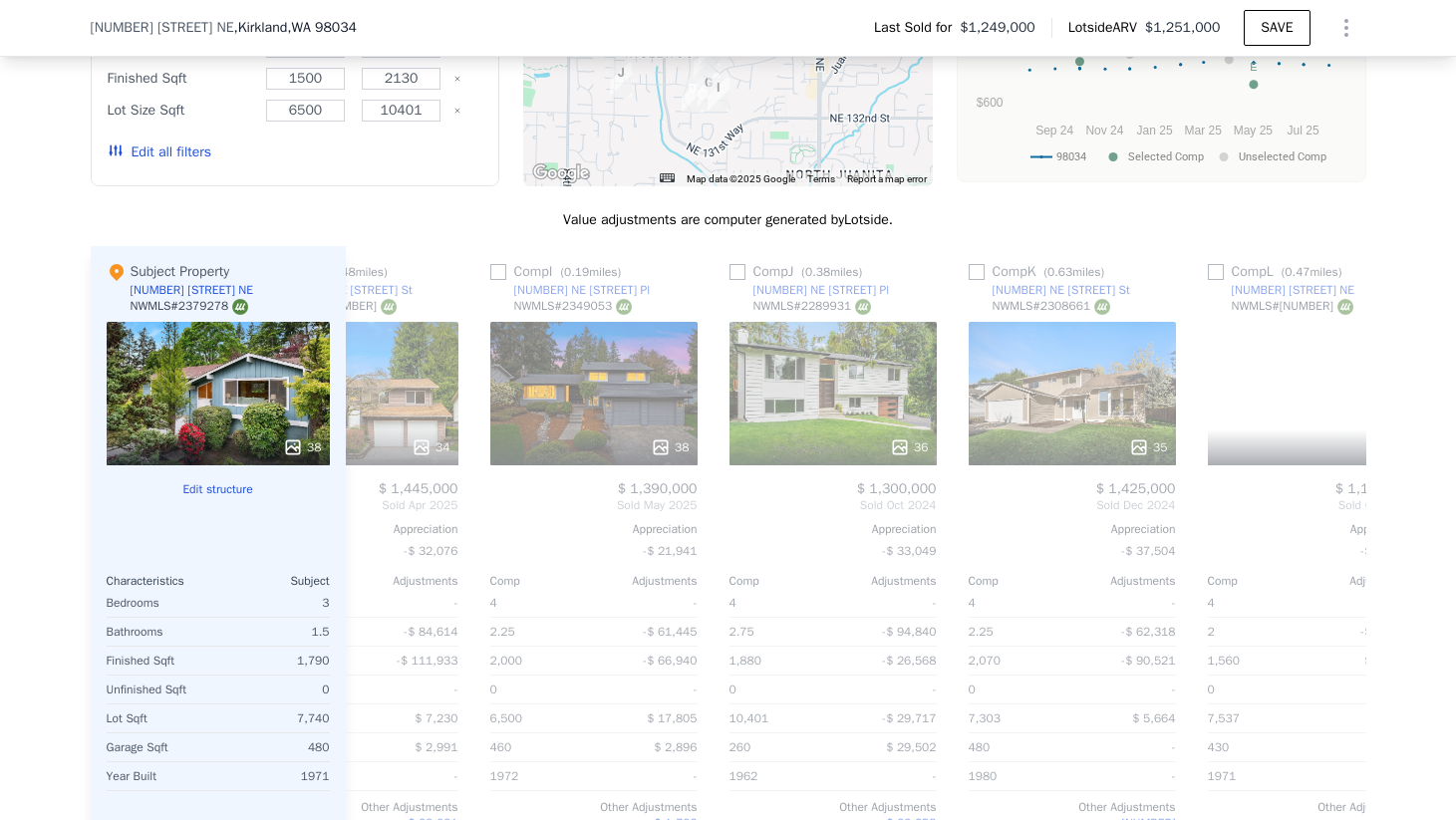 scroll, scrollTop: 0, scrollLeft: 1897, axis: horizontal 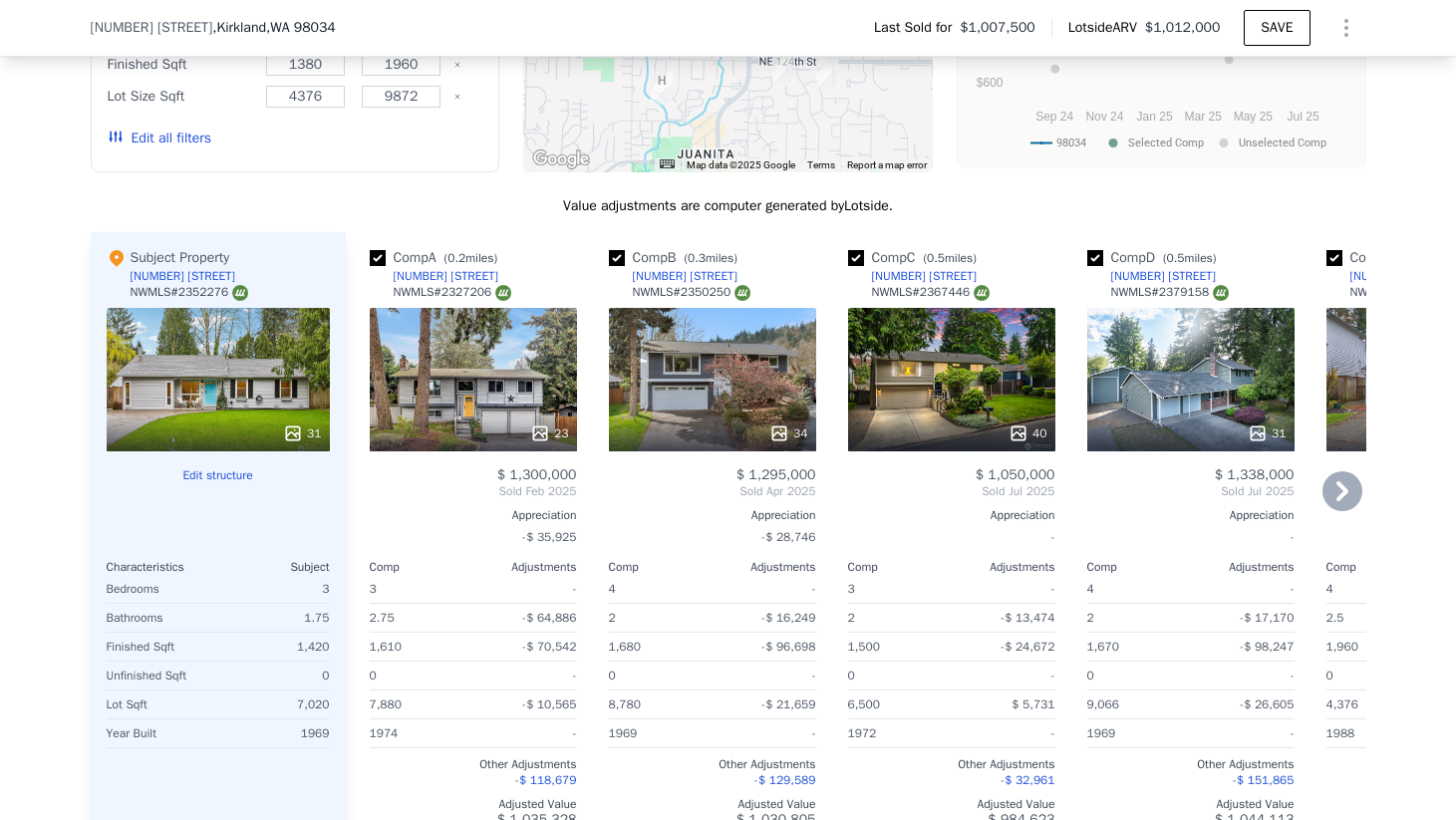 click 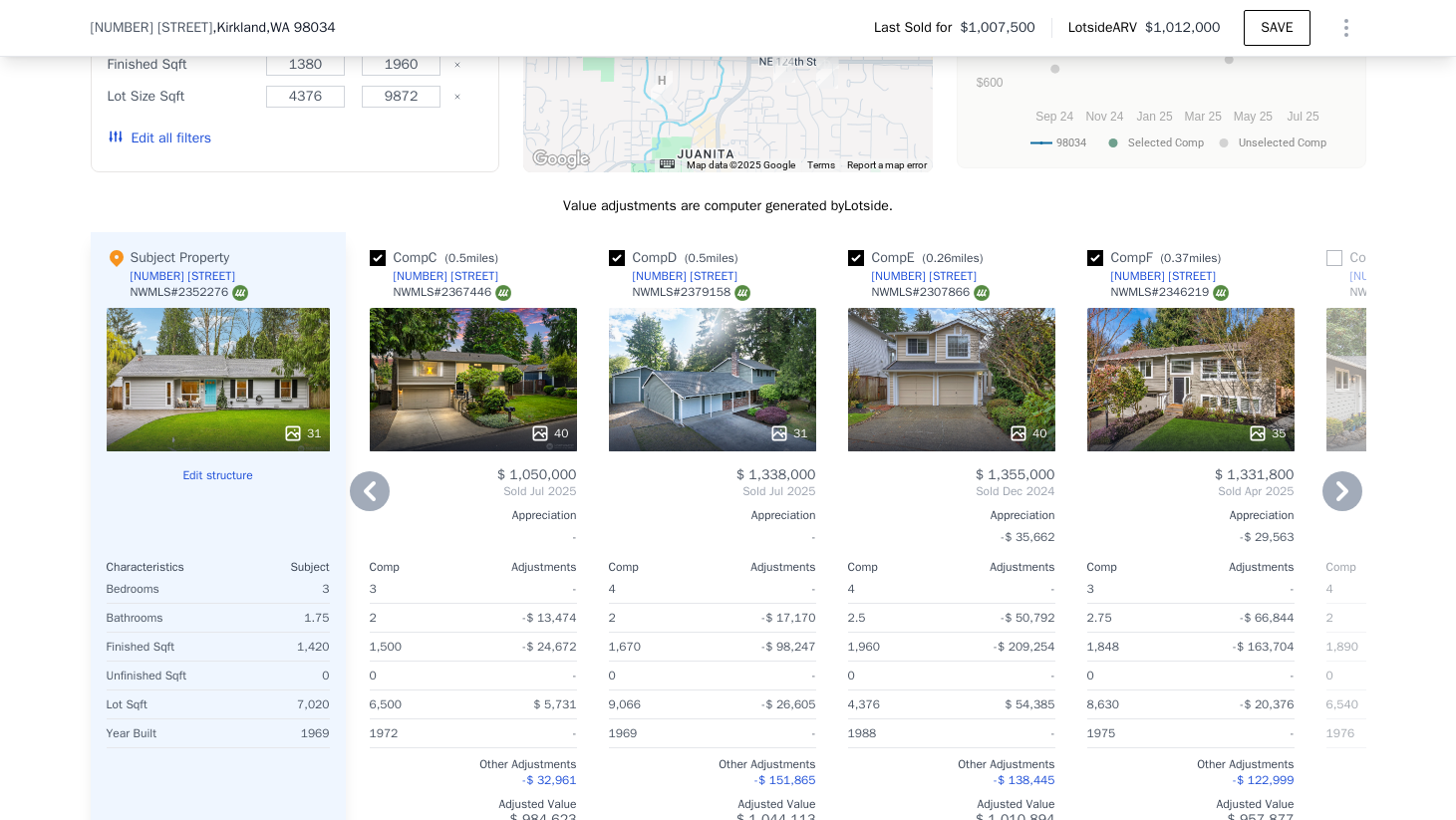 click 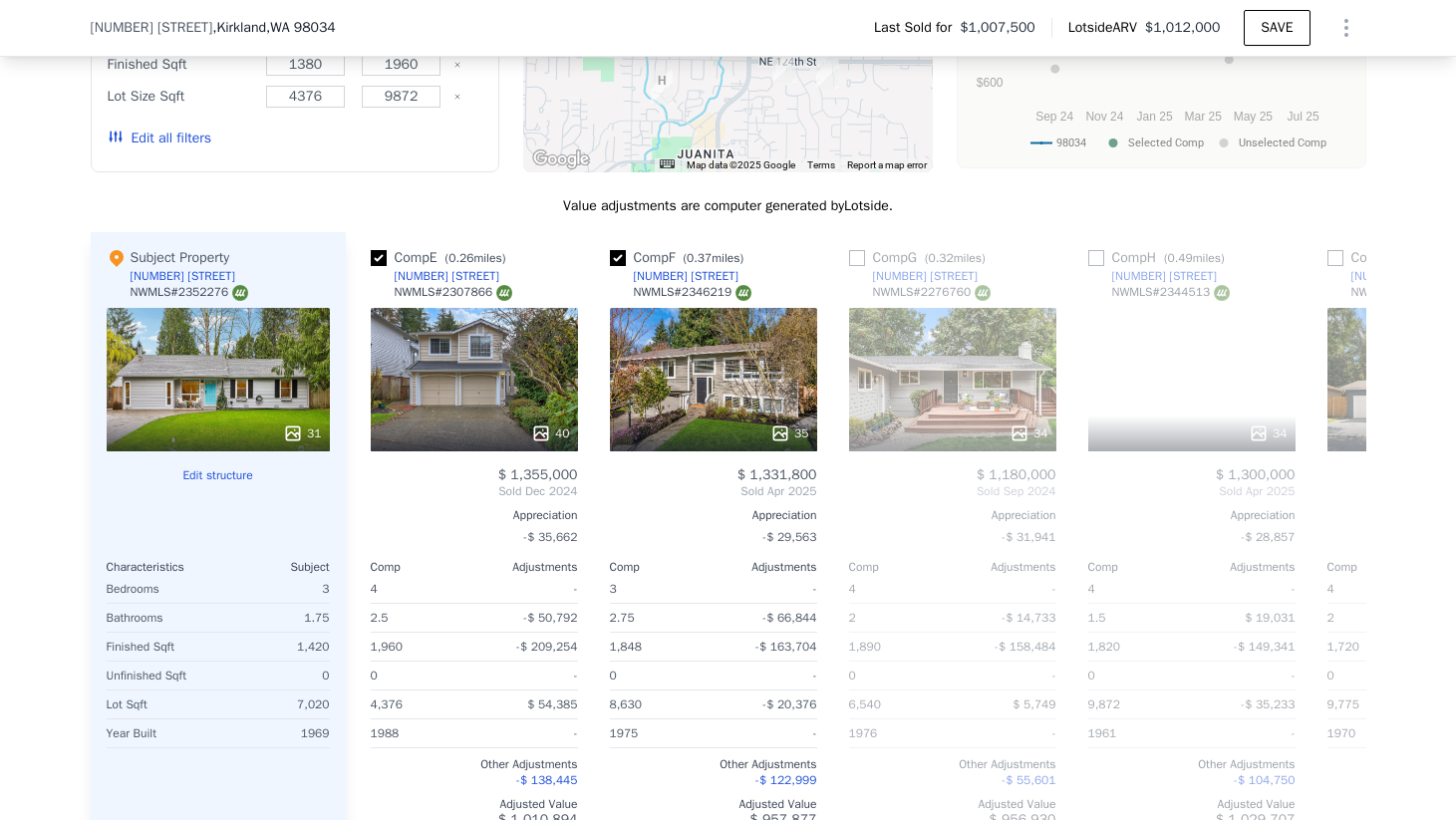 scroll, scrollTop: 0, scrollLeft: 957, axis: horizontal 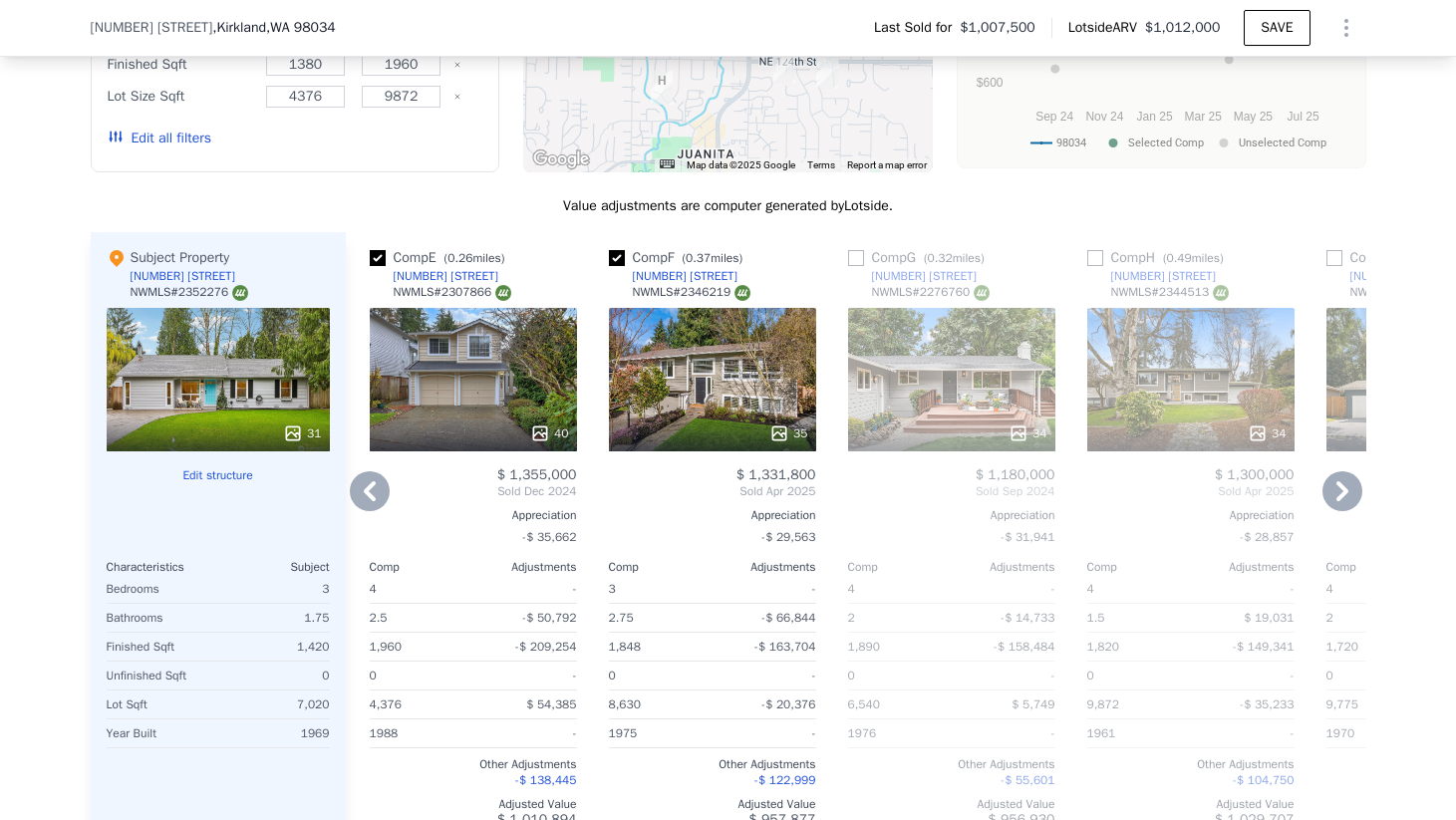 click 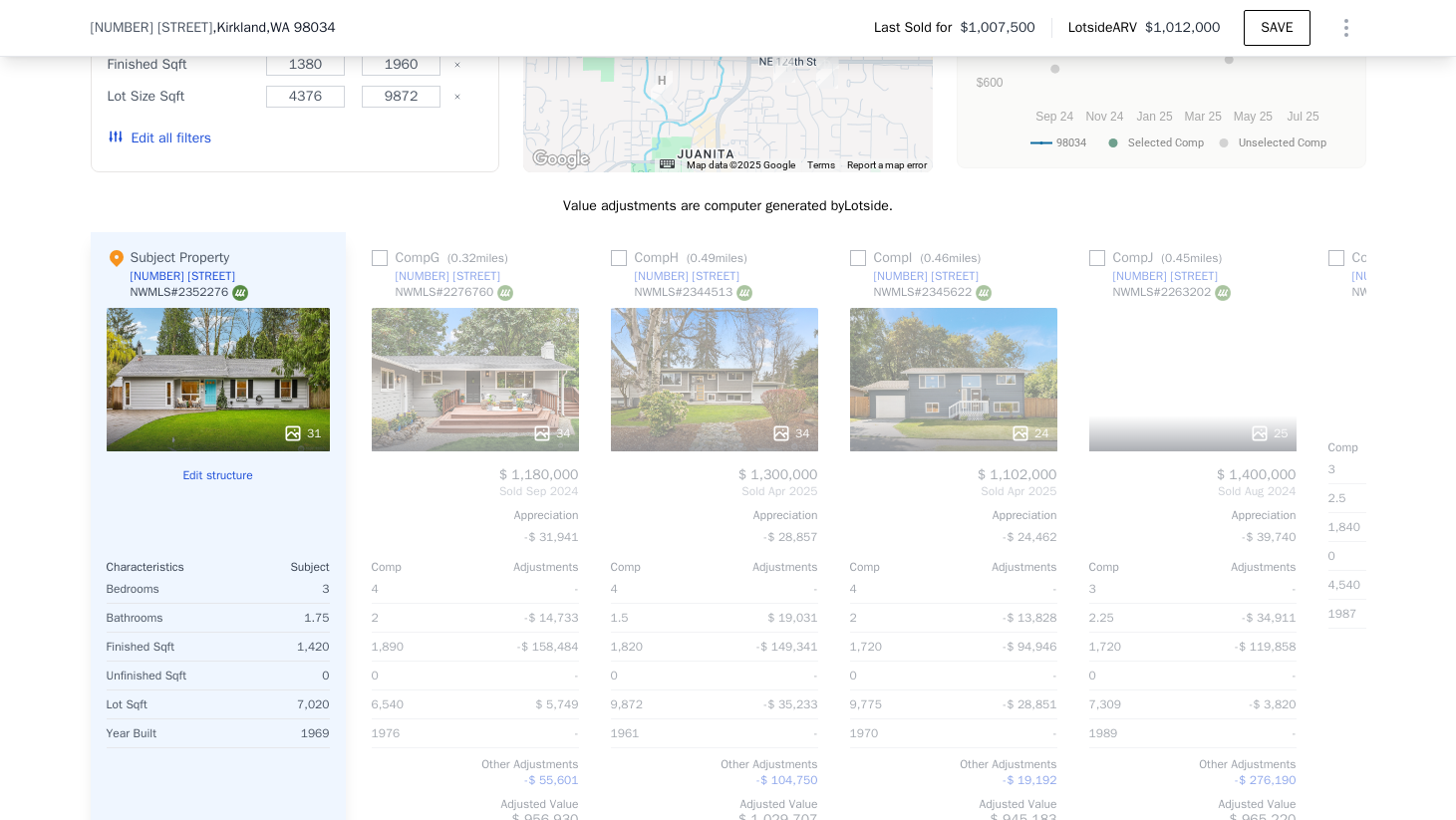 scroll, scrollTop: 0, scrollLeft: 1435, axis: horizontal 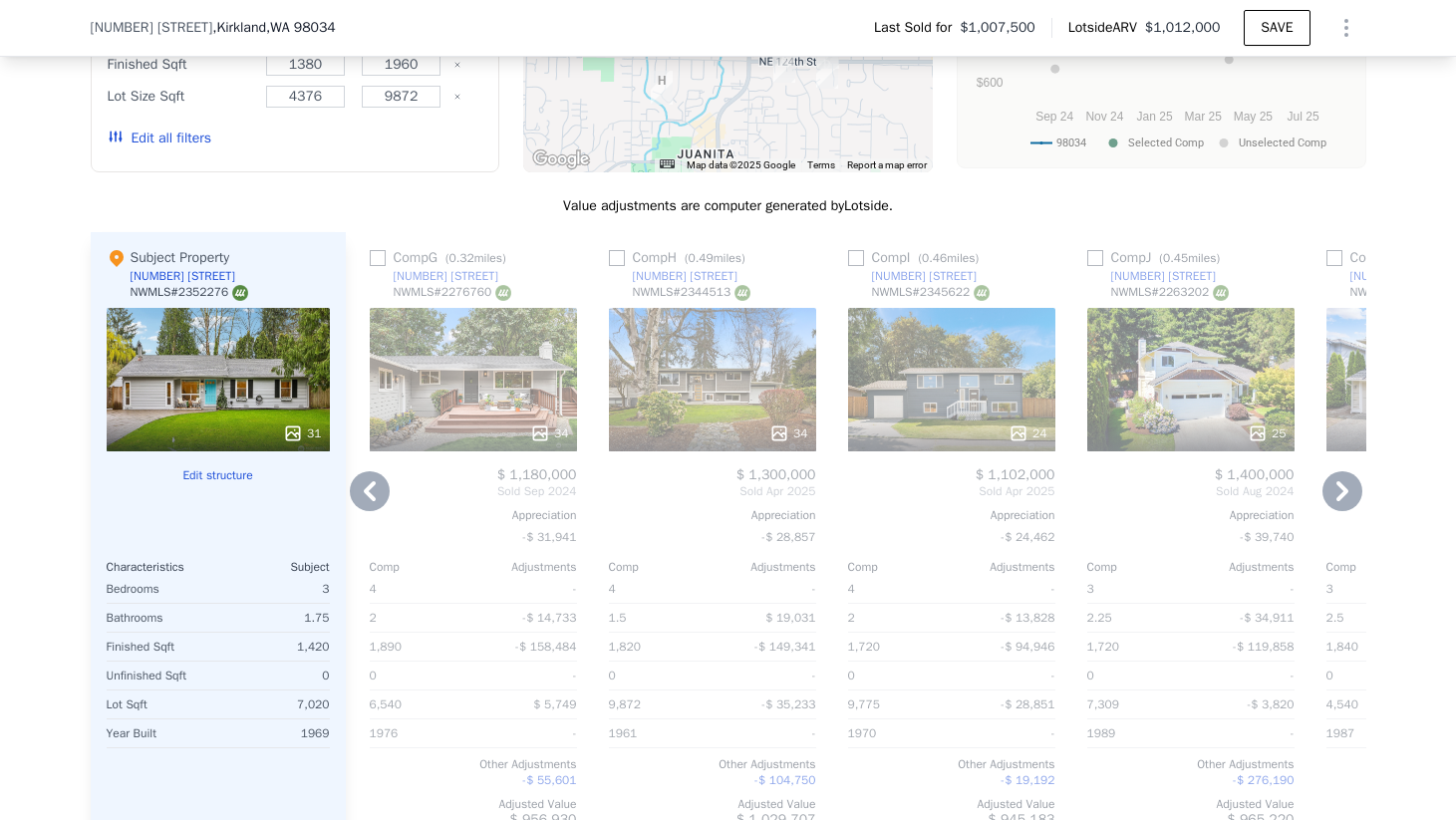 click 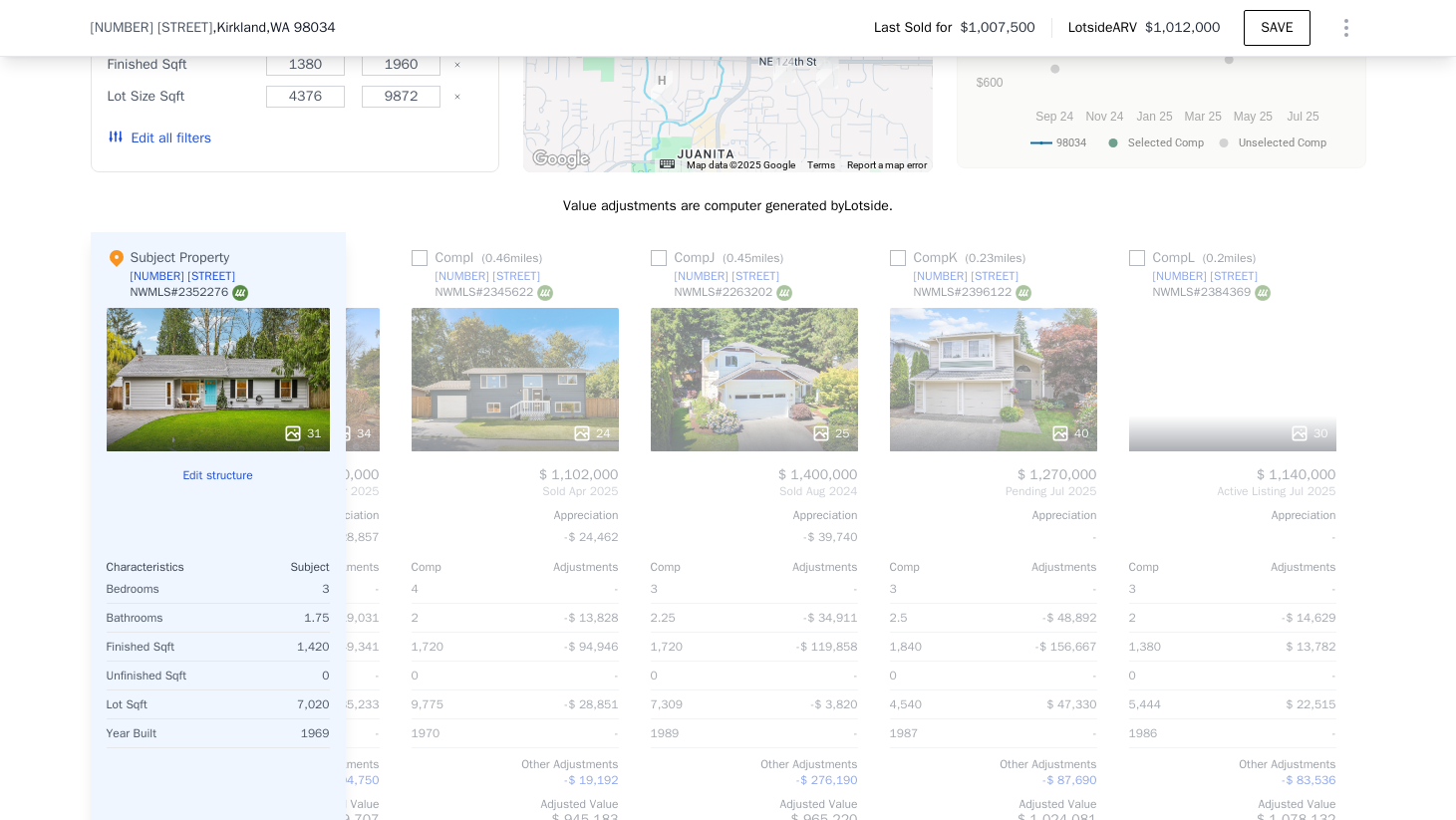 scroll, scrollTop: 0, scrollLeft: 1897, axis: horizontal 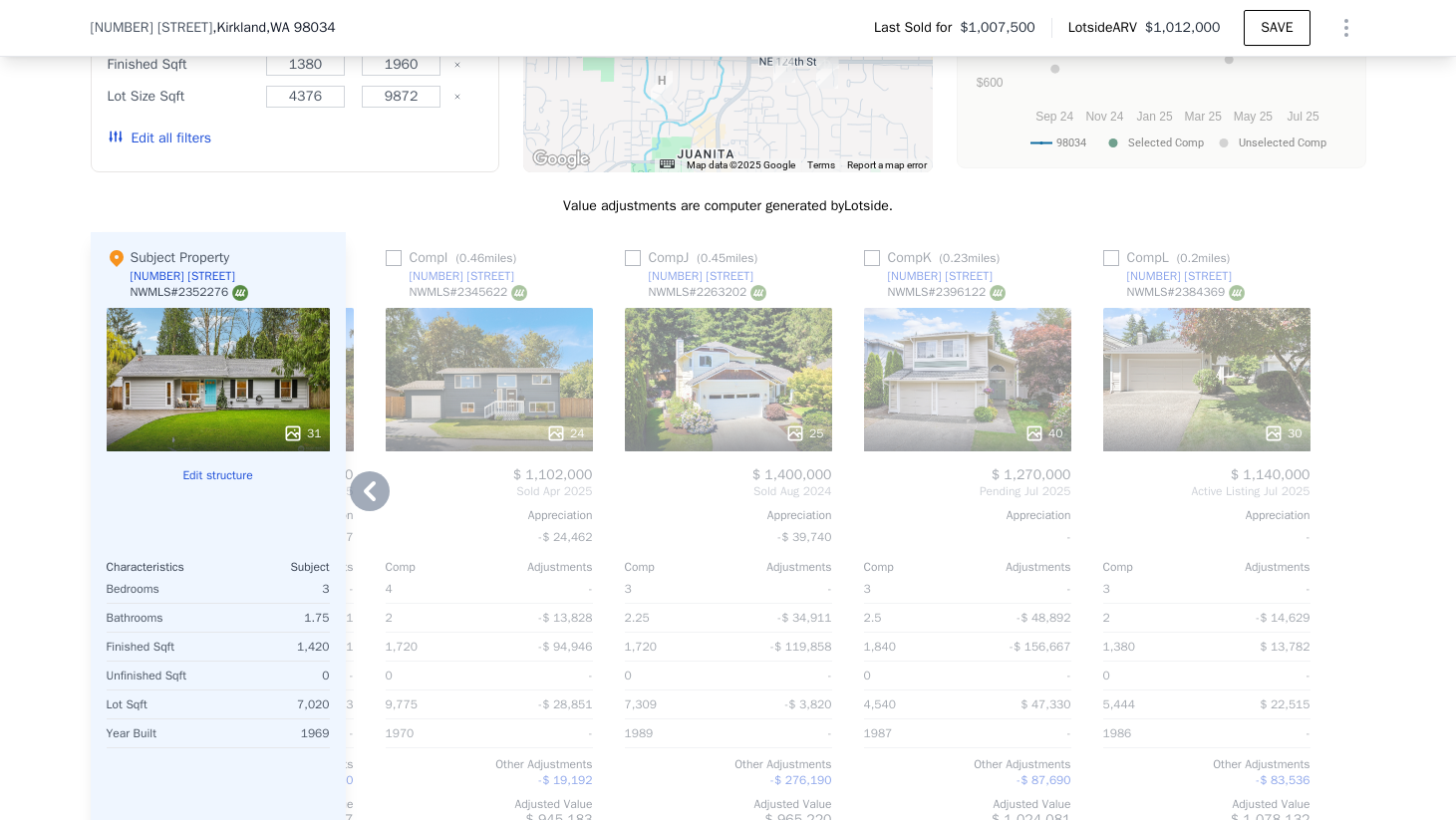 click at bounding box center (1350, 538) 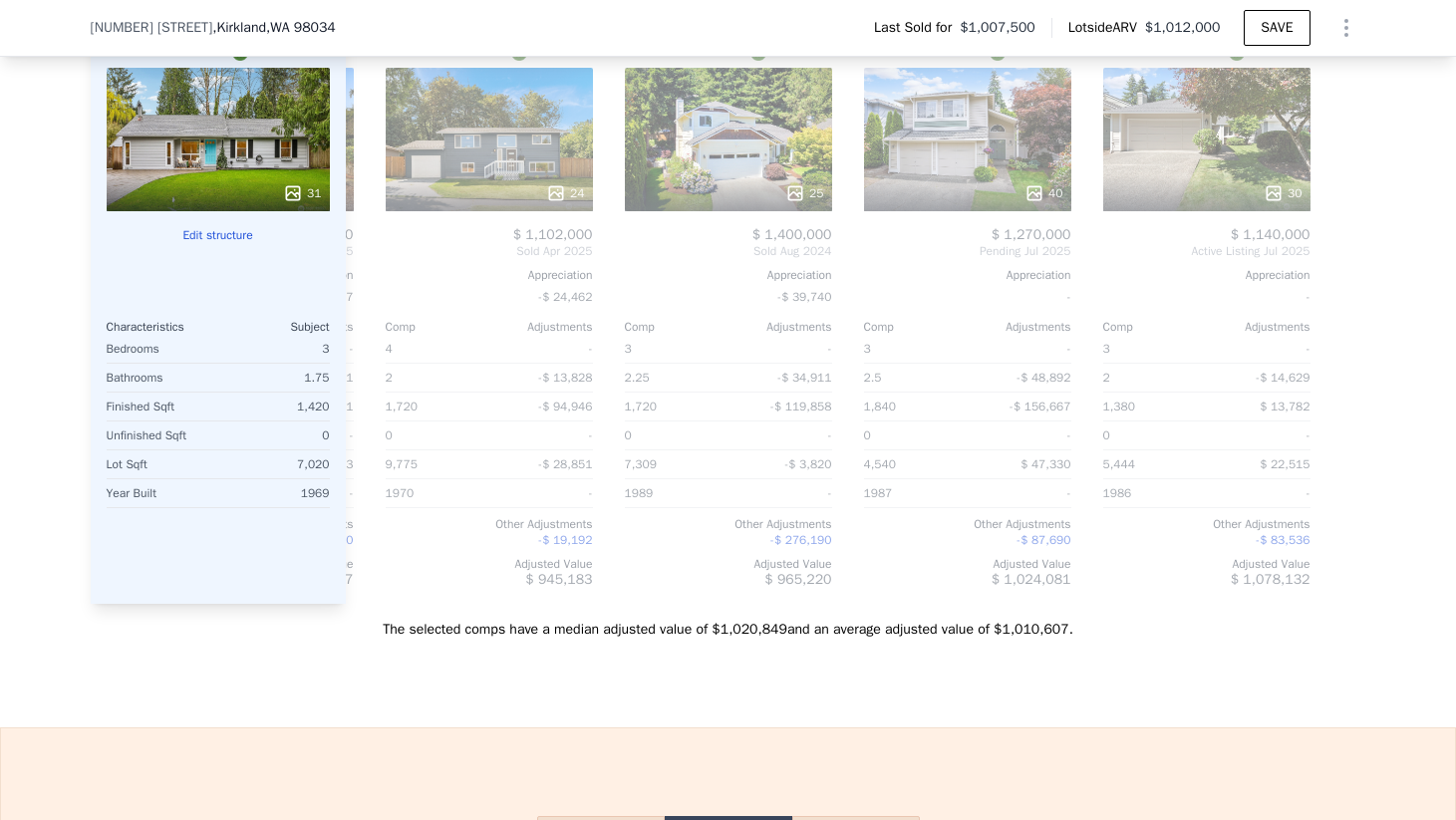 scroll, scrollTop: 2429, scrollLeft: 0, axis: vertical 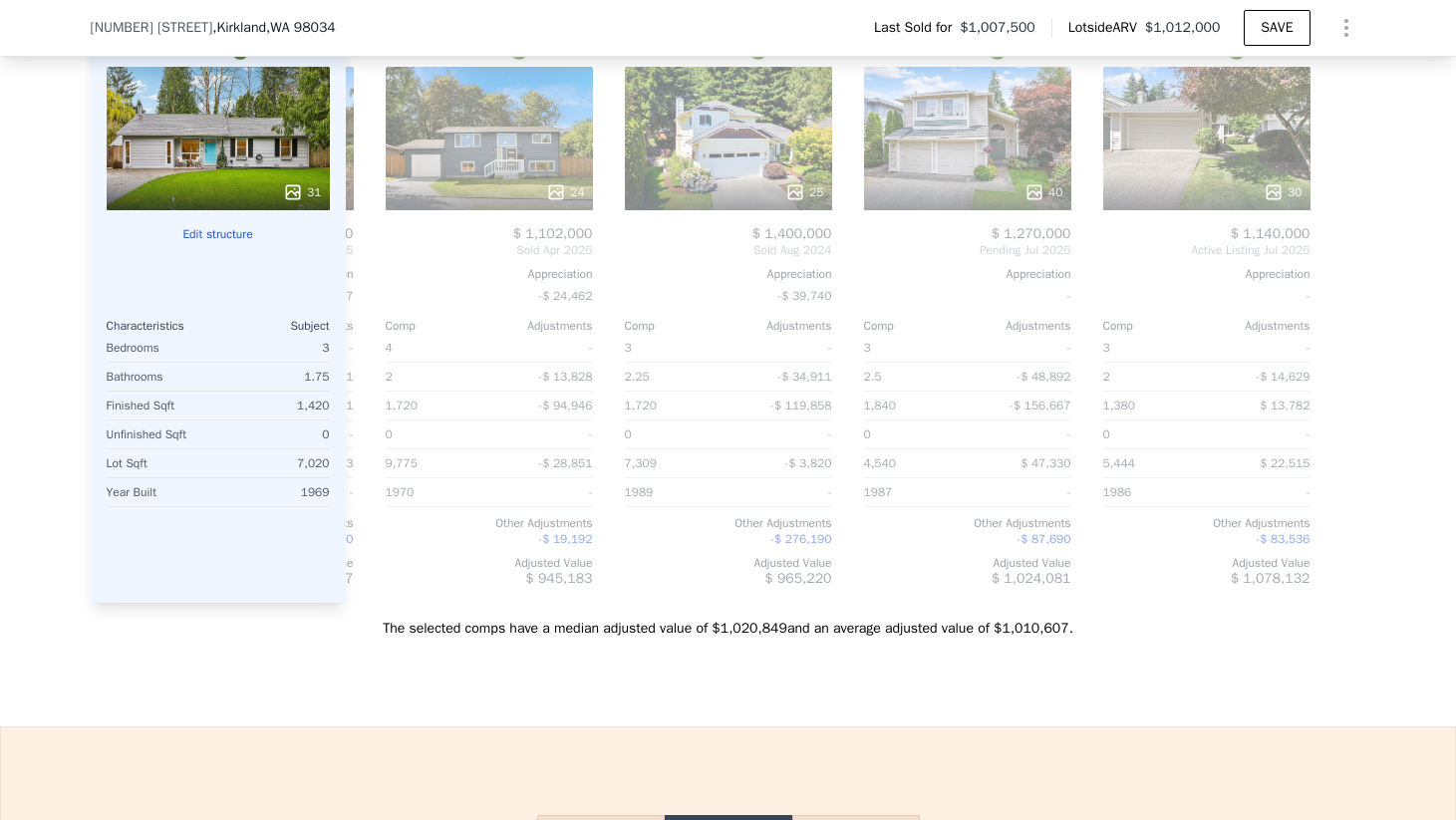 click on "Edit structure" at bounding box center [218, 234] 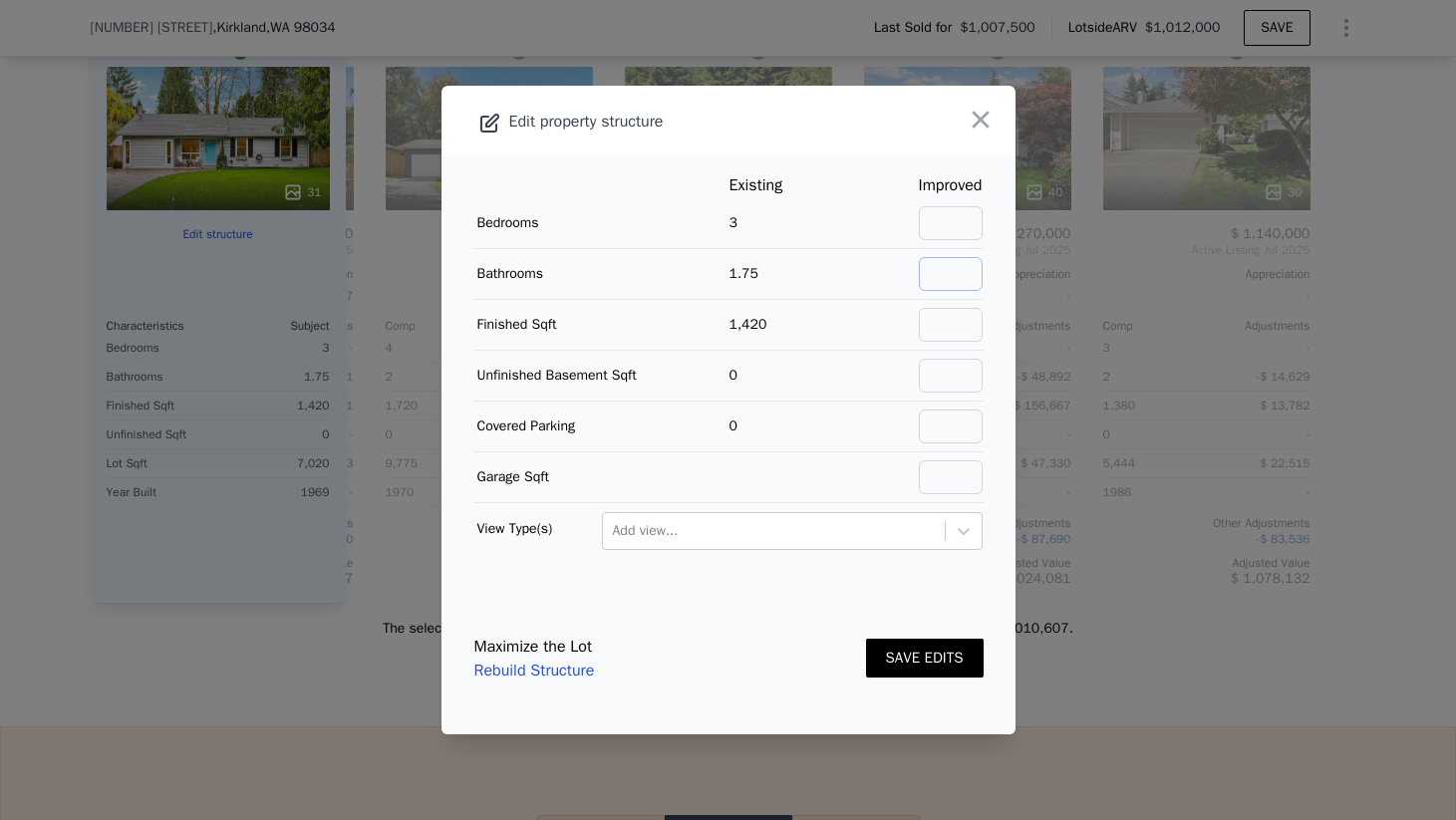 click at bounding box center [951, 274] 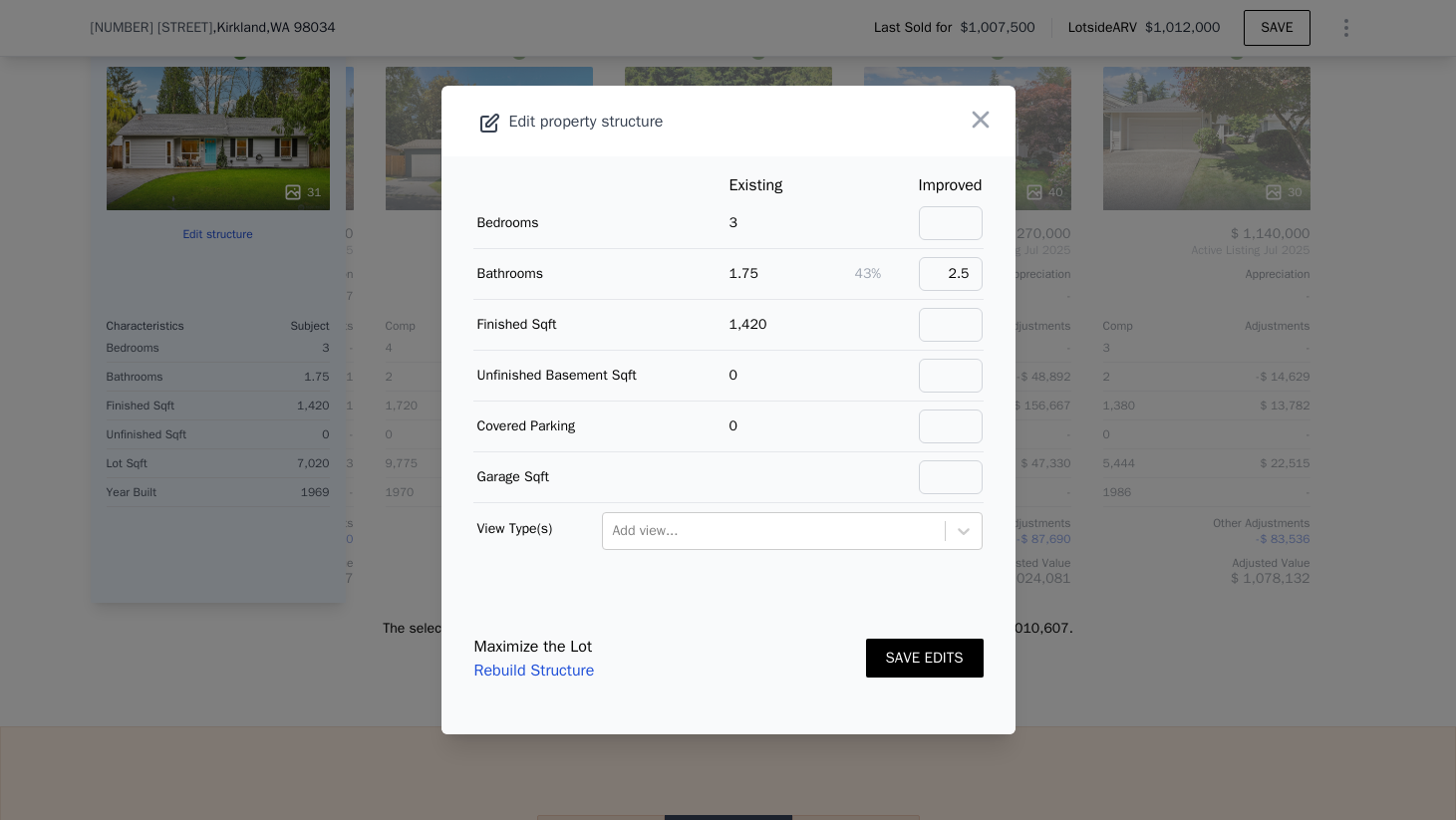 click on "SAVE EDITS" at bounding box center (925, 658) 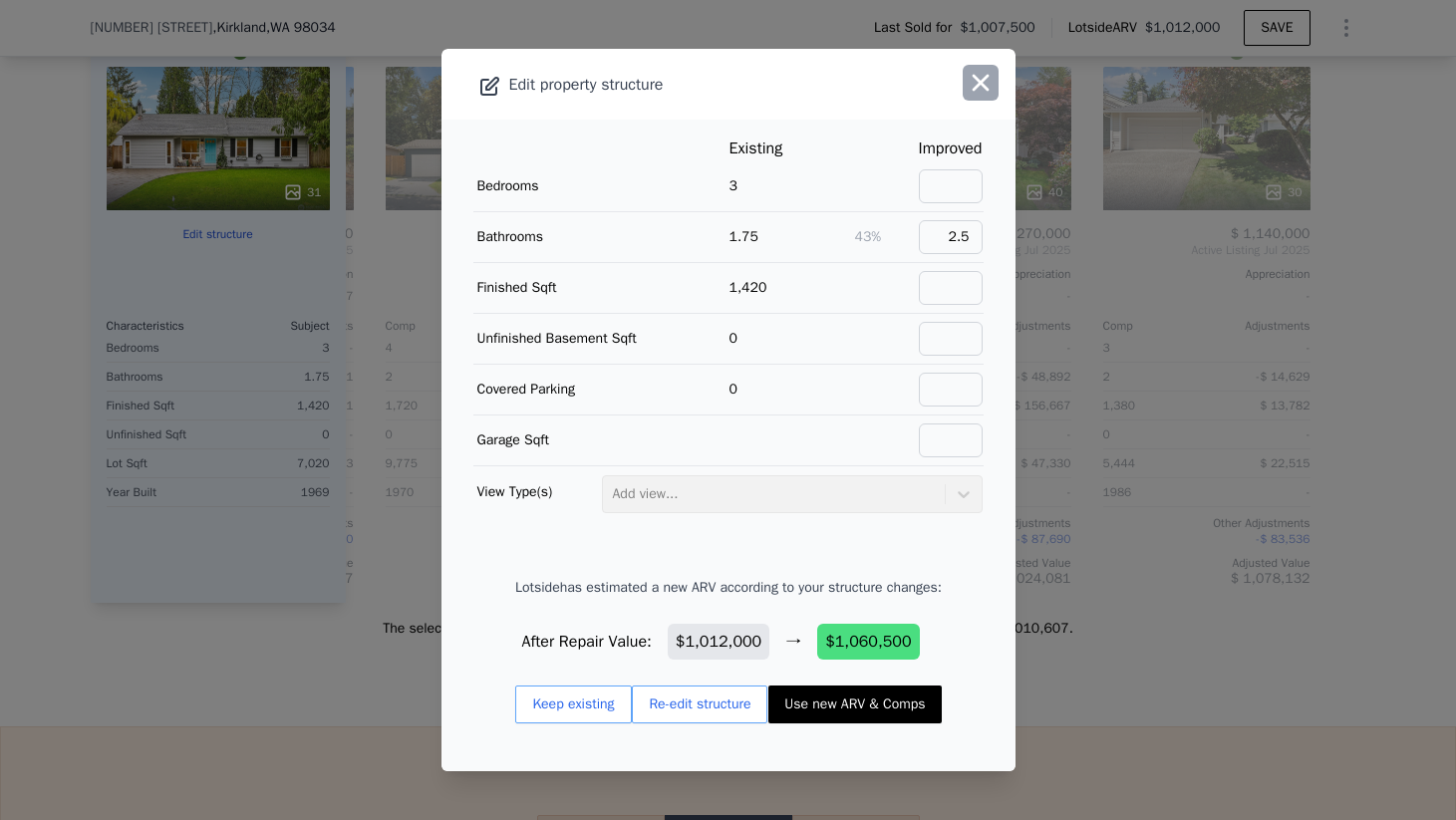 click 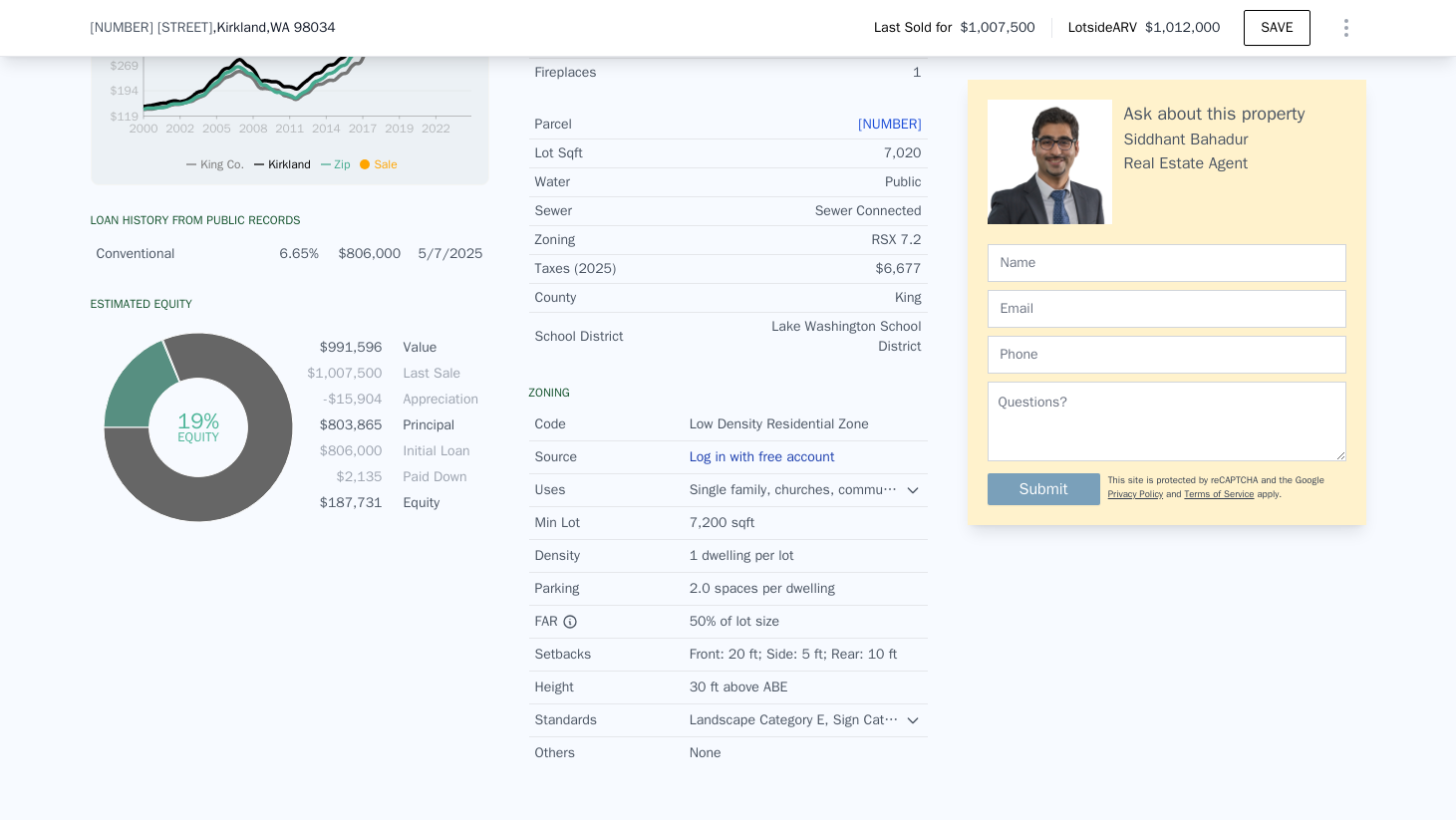 scroll, scrollTop: 1003, scrollLeft: 0, axis: vertical 